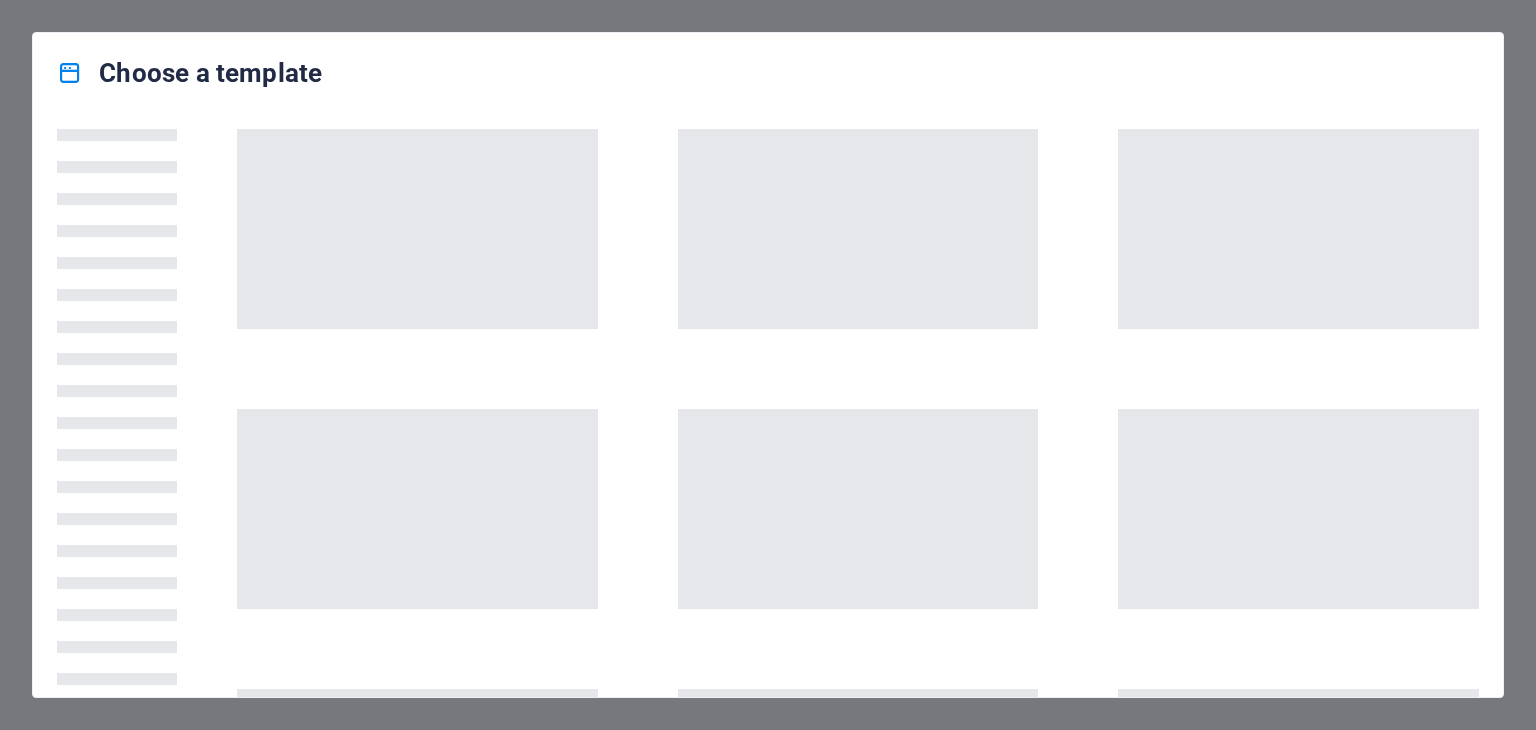 scroll, scrollTop: 0, scrollLeft: 0, axis: both 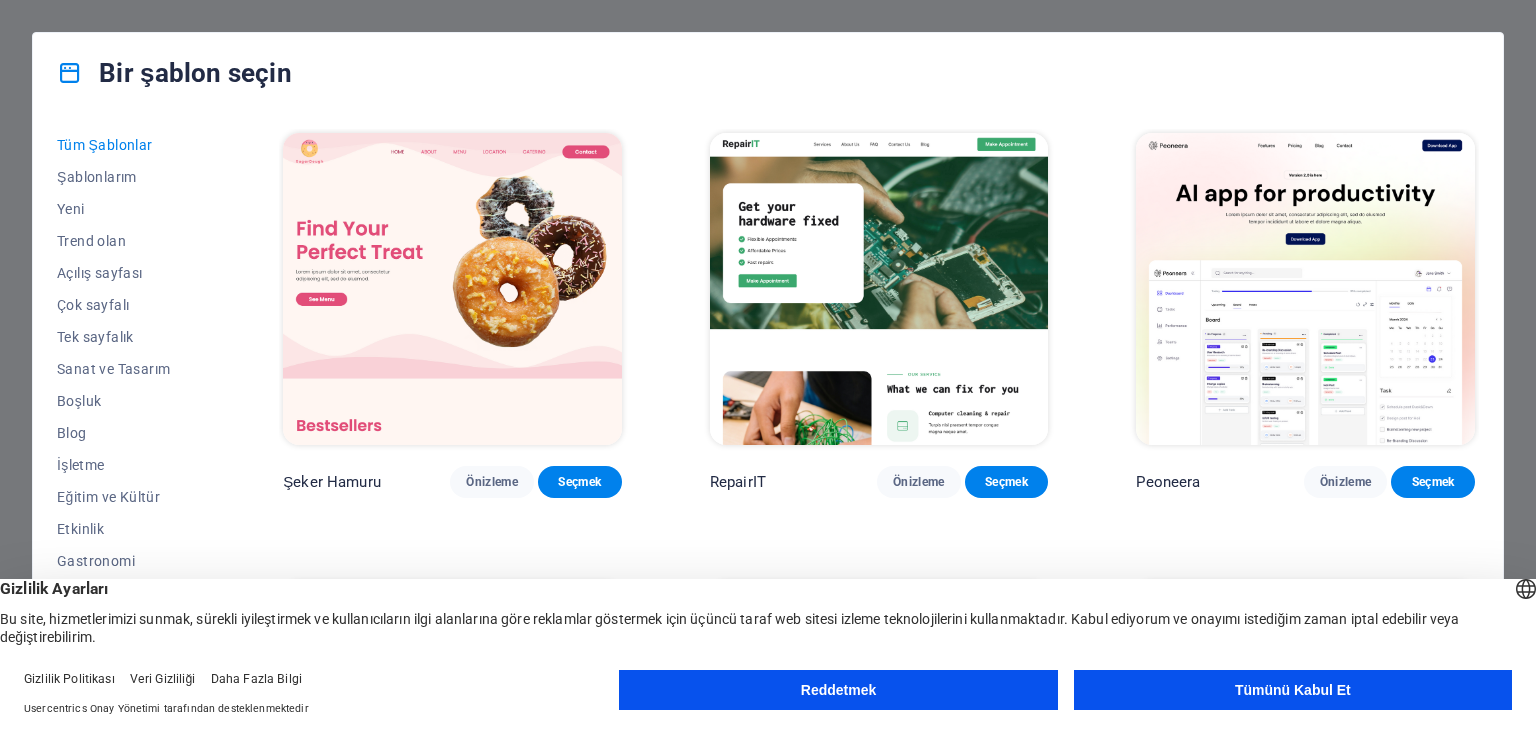 click on "Şeker Hamuru Önizleme Seçmek RepairIT Önizleme Seçmek Peoneera Önizleme Seçmek Sanat Müzesi Önizleme Seçmek Harika Planlayıcı Önizleme Seçmek Yardım ve Bakım Önizleme Seçmek Academix Önizleme Seçmek BÜYÜK Berber Dükkanı Önizleme Seçmek Sağlık ve Gıda Önizleme Seçmek Güzellik Tapınağı Önizleme Seçmek WeTrain Önizleme Seçmek Lezzetli Önizleme Seçmek Rüya Bahçesi Önizleme Seçmek LumeDeAqua Önizleme Seçmek Evcil Hayvan Bakımı Önizleme Seçmek Güvenli Alan Önizleme Seçmek Geceyarısı Yağmuru Barı Önizleme Seçmek Estator Önizleme Seçmek Sağlık Grubu Önizleme Seçmek MakeIt Ajansı Önizleme Seçmek WeSpa Önizleme Seçmek TechUp Önizleme Seçmek" at bounding box center (768, 405) 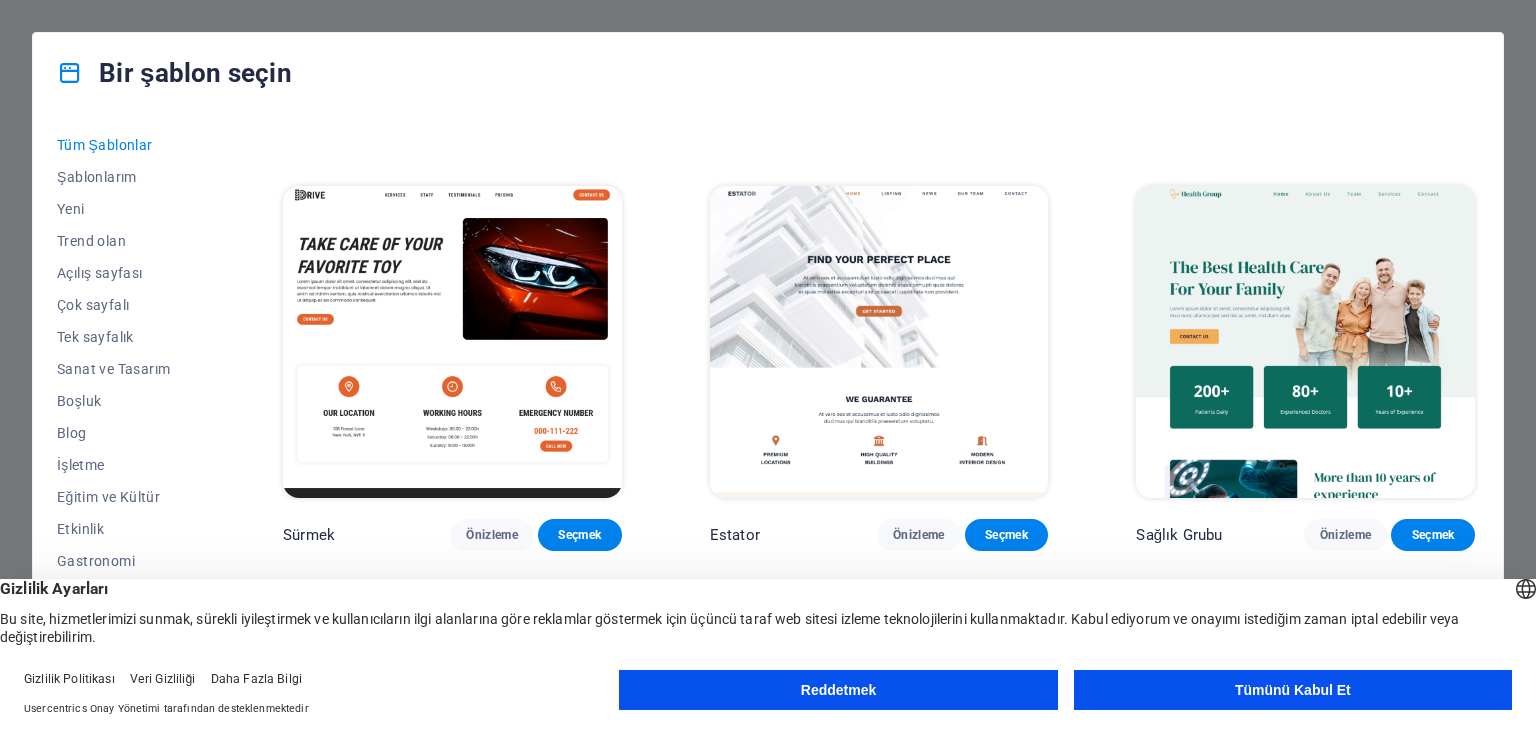 scroll, scrollTop: 4024, scrollLeft: 0, axis: vertical 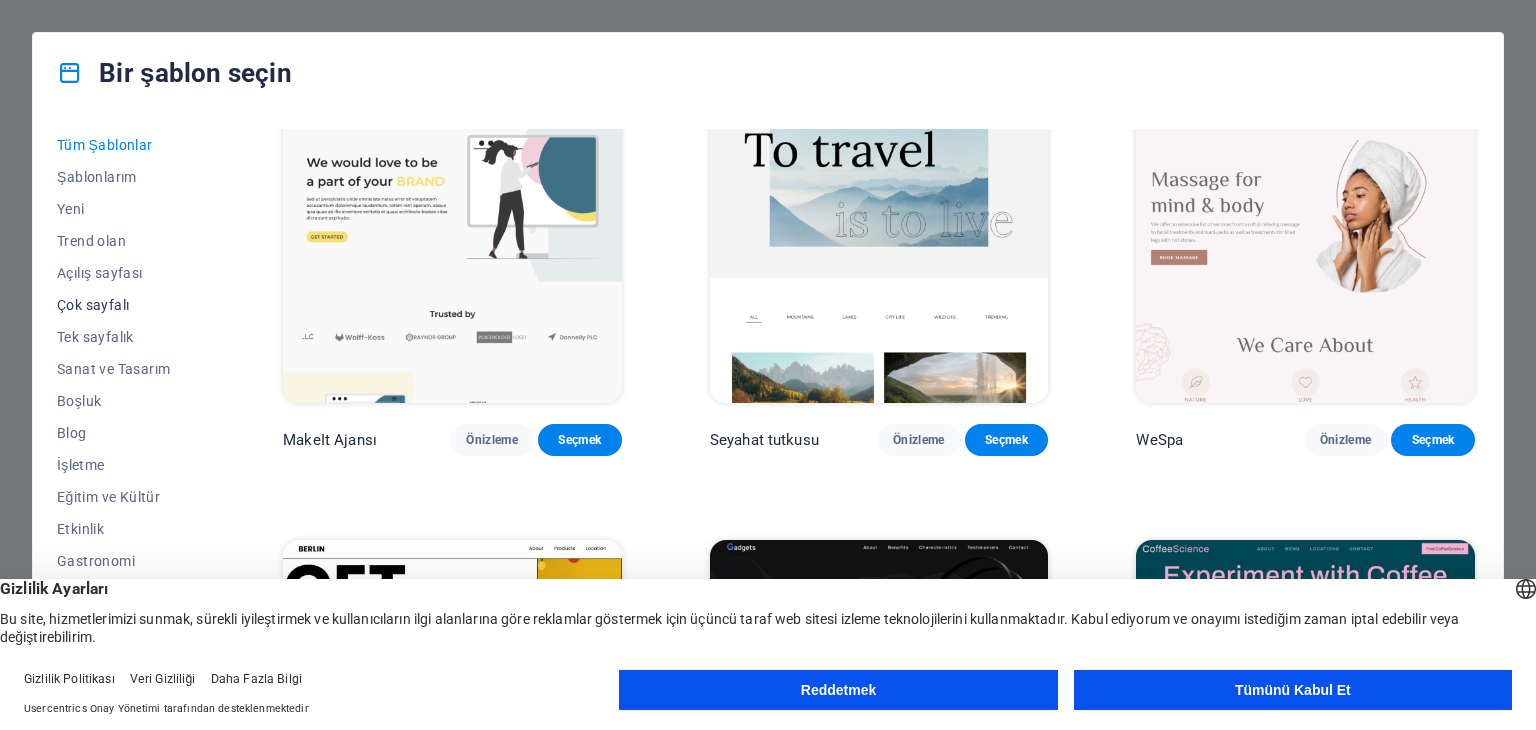 click on "Çok sayfalı" at bounding box center (126, 305) 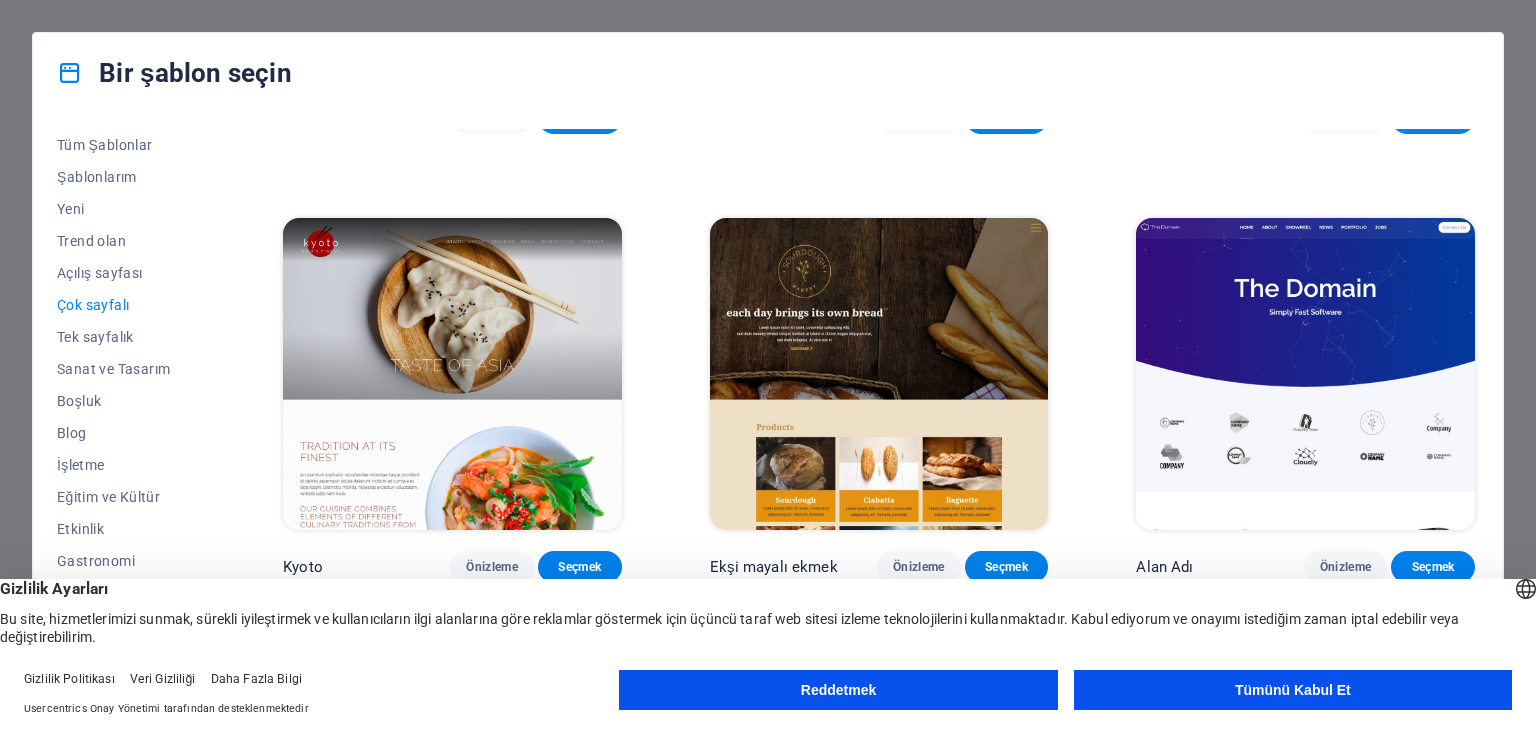 scroll, scrollTop: 5817, scrollLeft: 0, axis: vertical 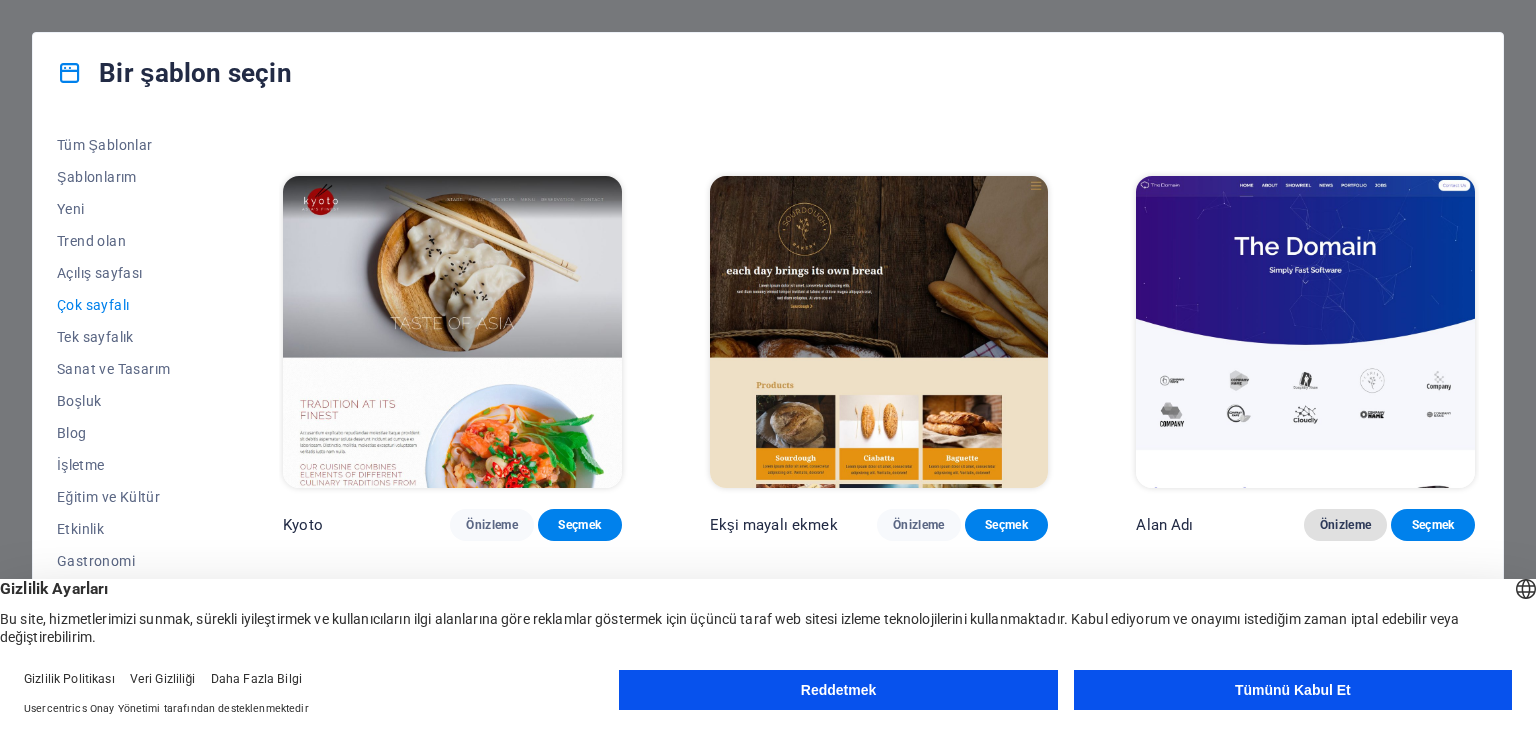 click on "Önizleme" at bounding box center (1346, 525) 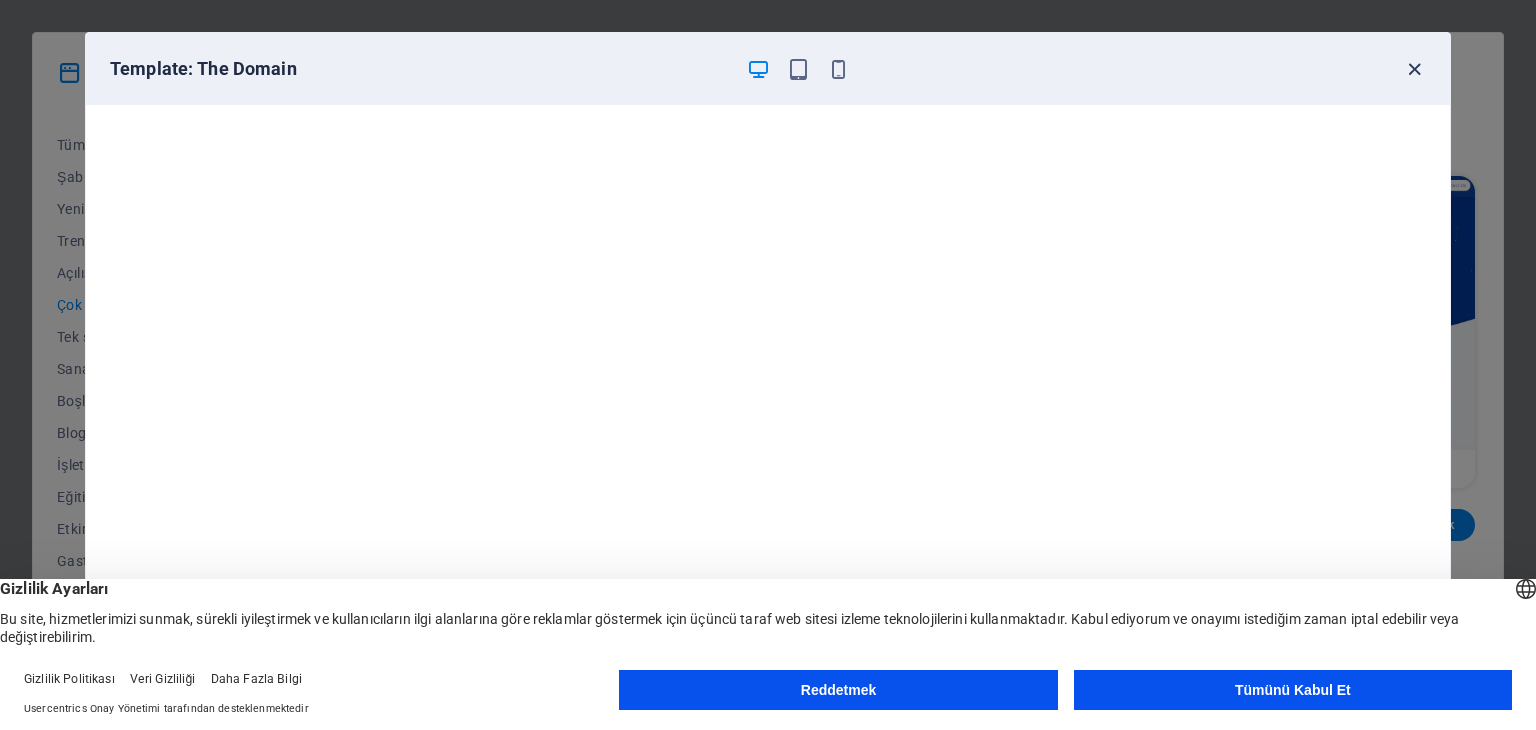 click at bounding box center [1414, 69] 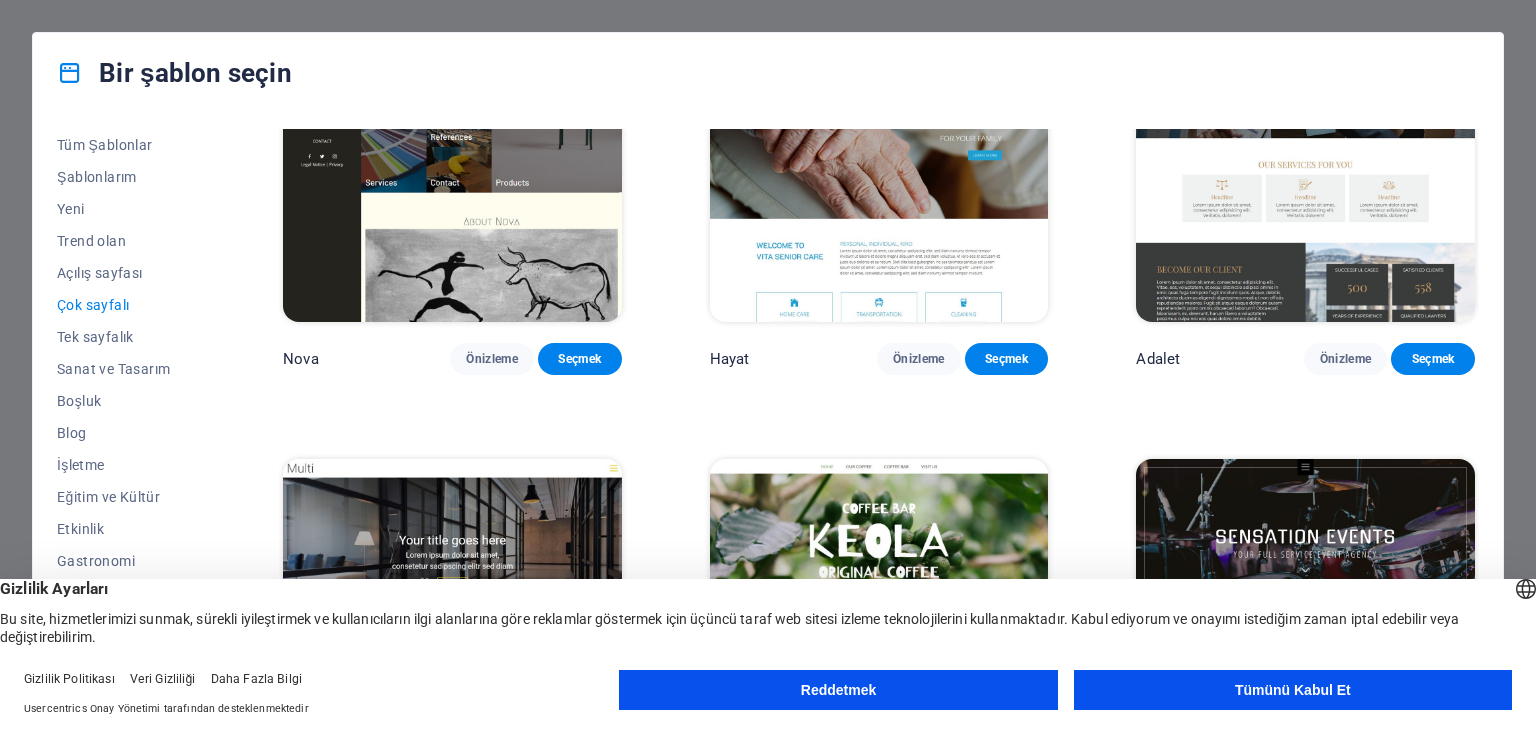 scroll, scrollTop: 9221, scrollLeft: 0, axis: vertical 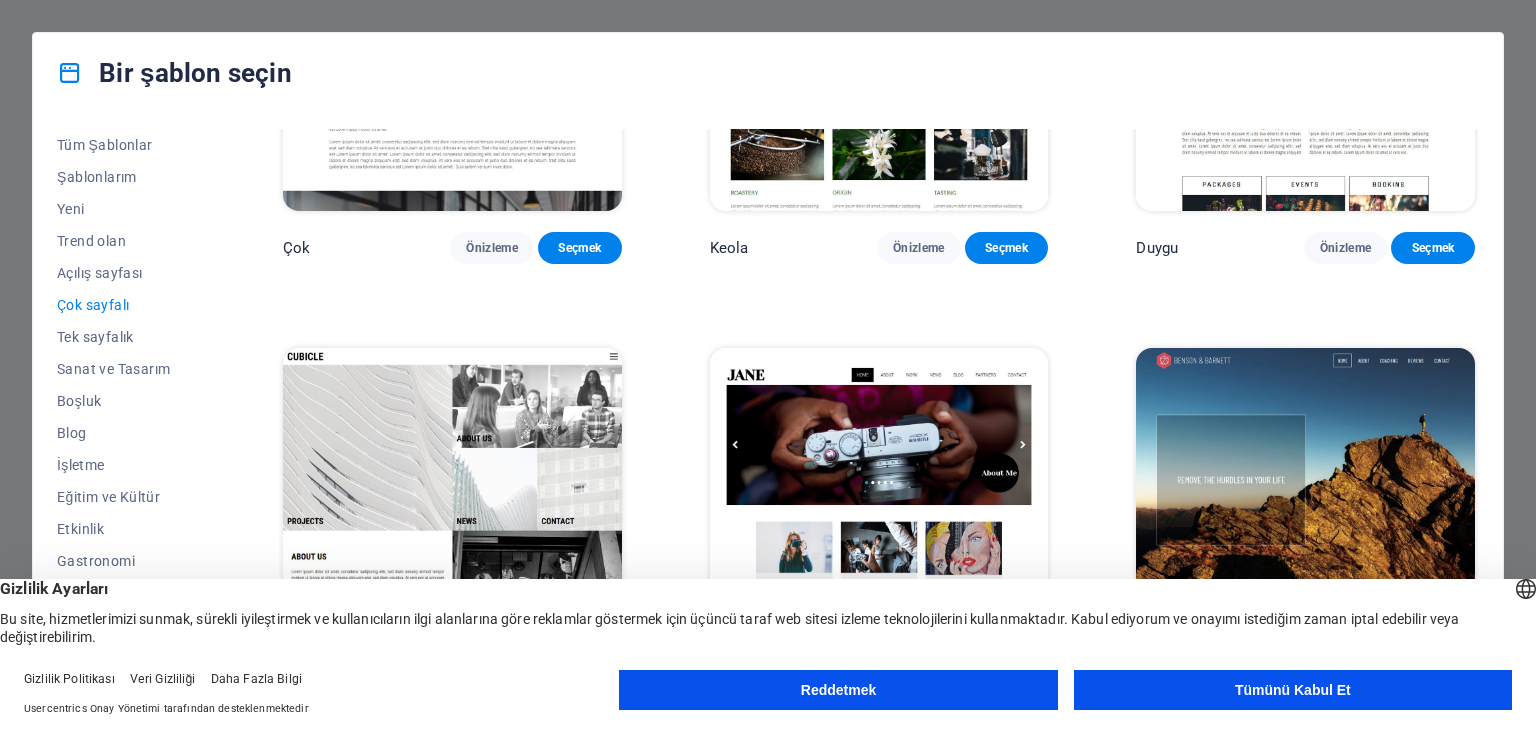 click on "Reddetmek" at bounding box center [838, 690] 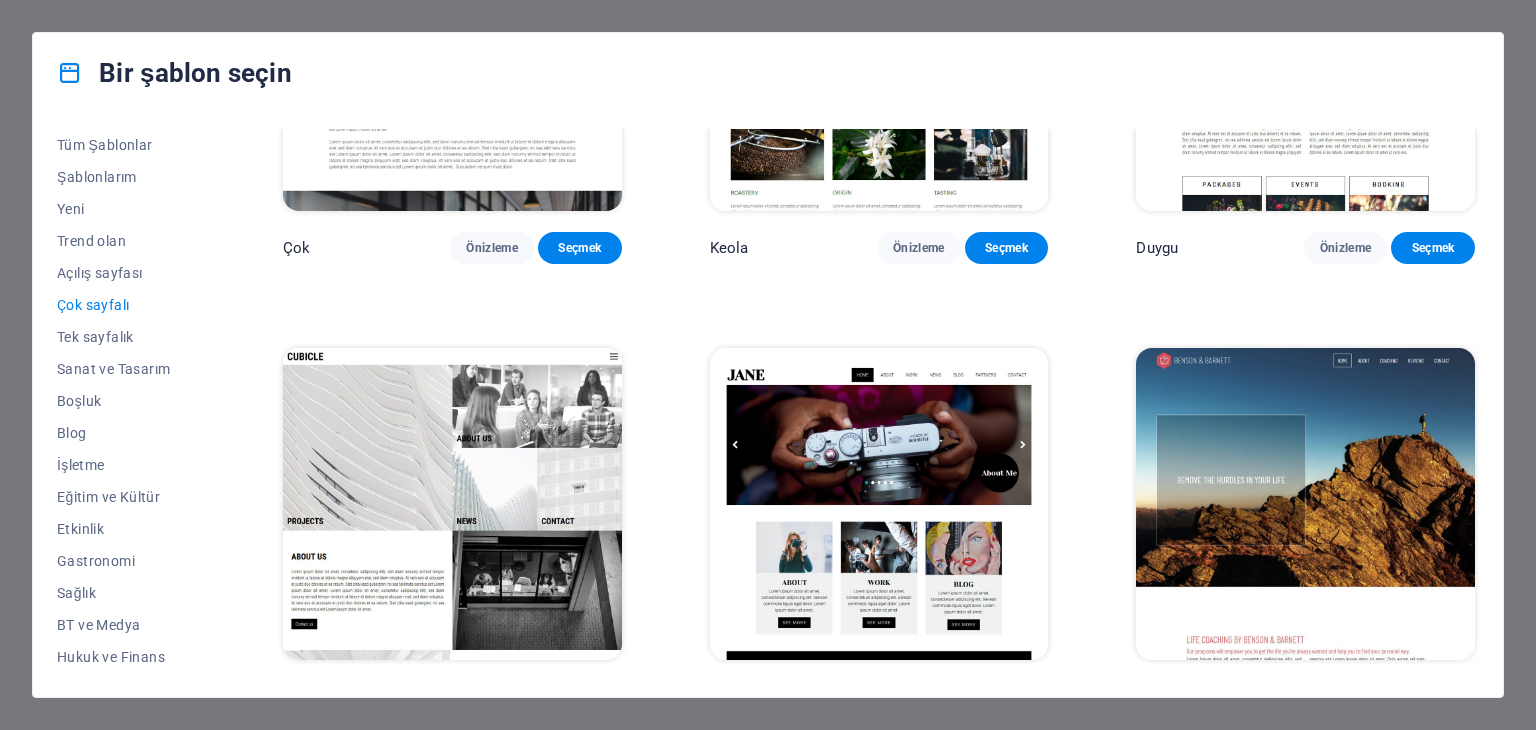 drag, startPoint x: 1474, startPoint y: 647, endPoint x: 1475, endPoint y: 636, distance: 11.045361 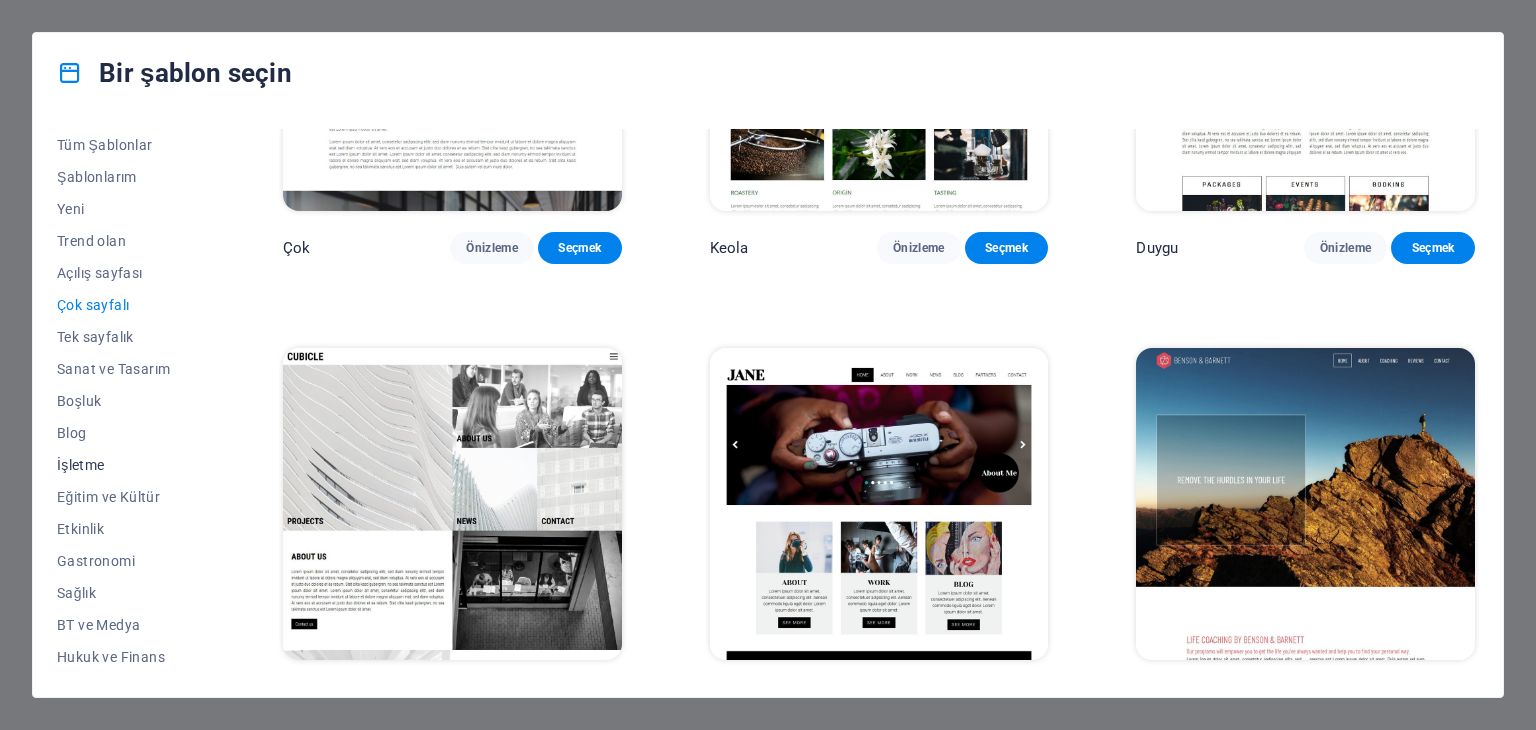 click on "İşletme" at bounding box center (81, 465) 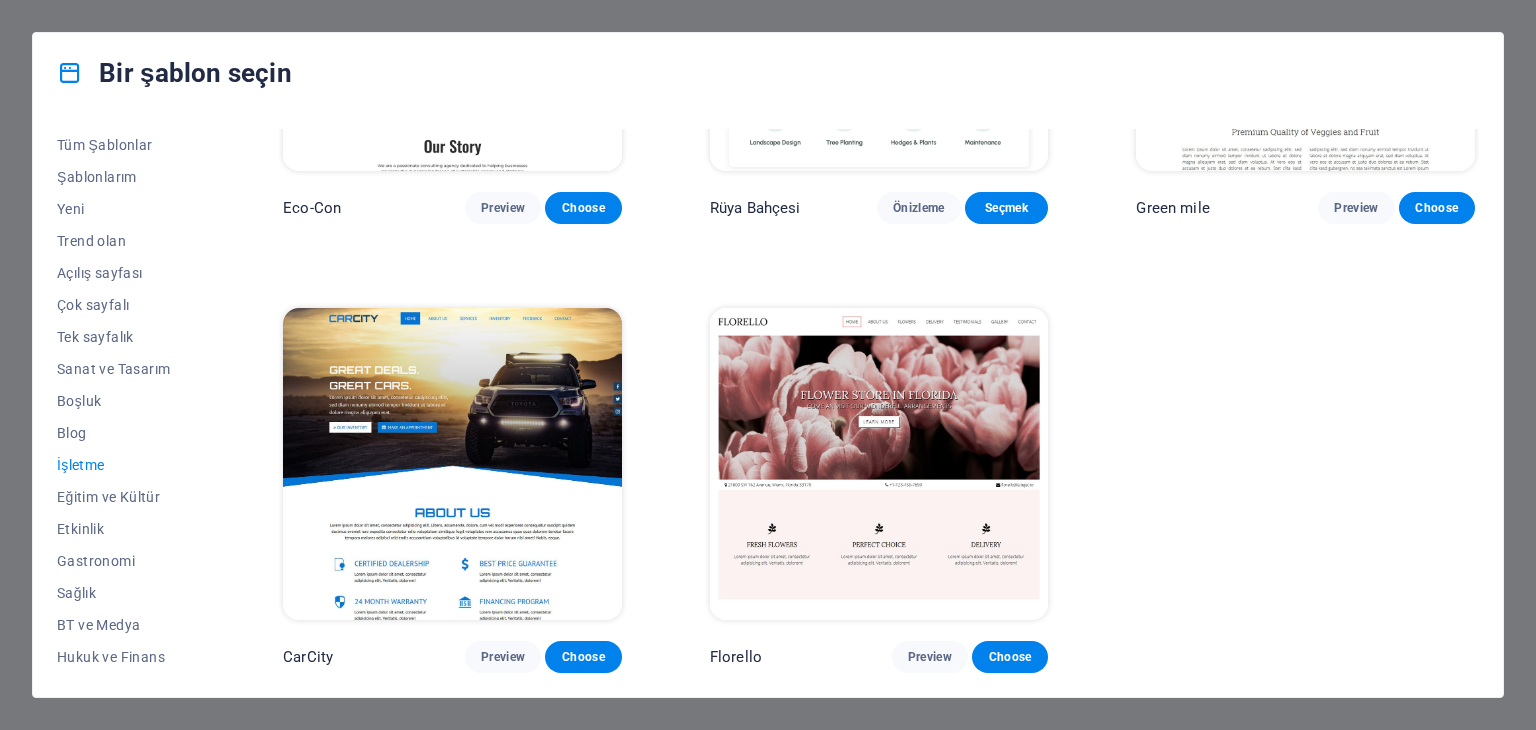 scroll, scrollTop: 269, scrollLeft: 0, axis: vertical 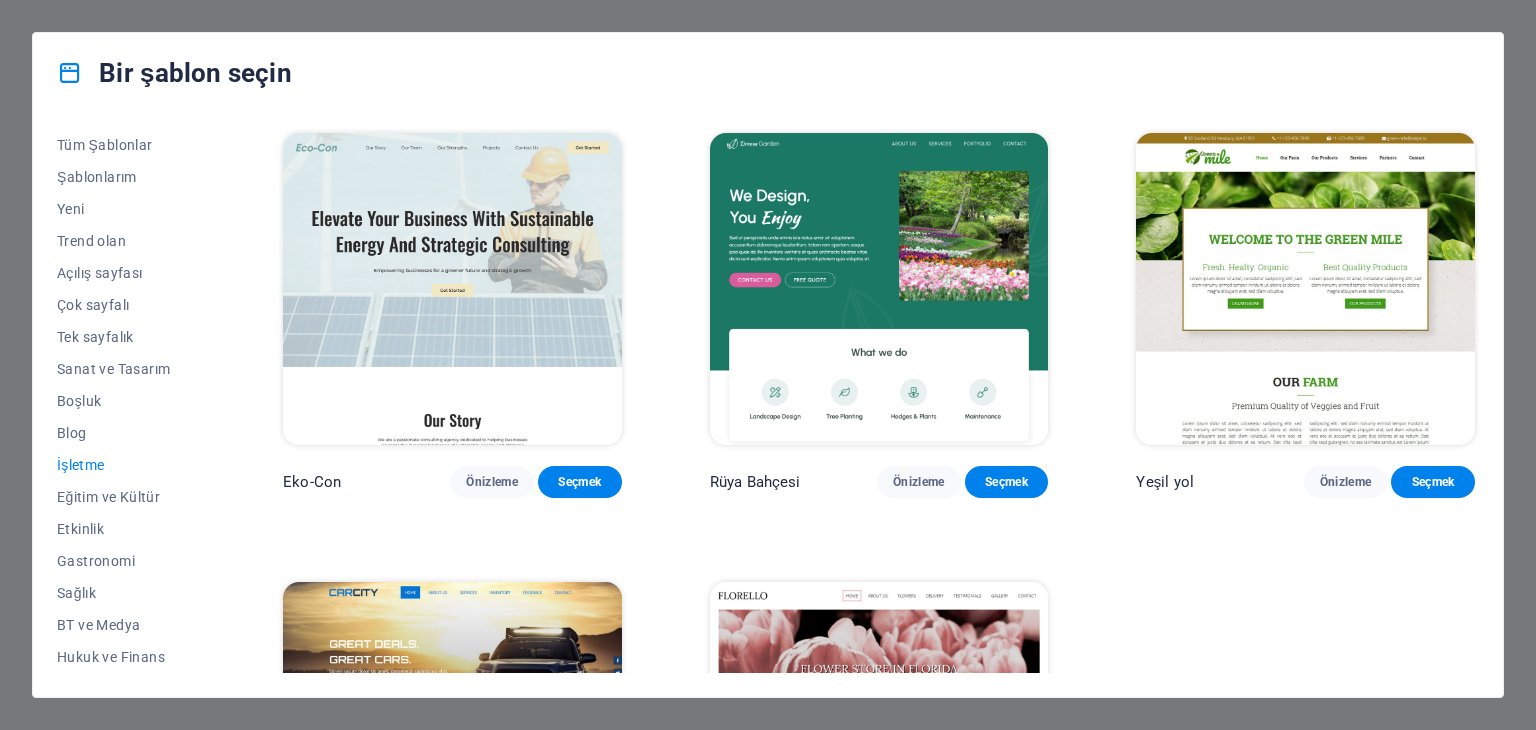 click on "Eko-Con Önizleme Seçmek Rüya Bahçesi Önizleme Seçmek Yeşil yol Önizleme Seçmek Araba Şehri Önizleme Seçmek Florello Önizleme Seçmek" at bounding box center (768, 405) 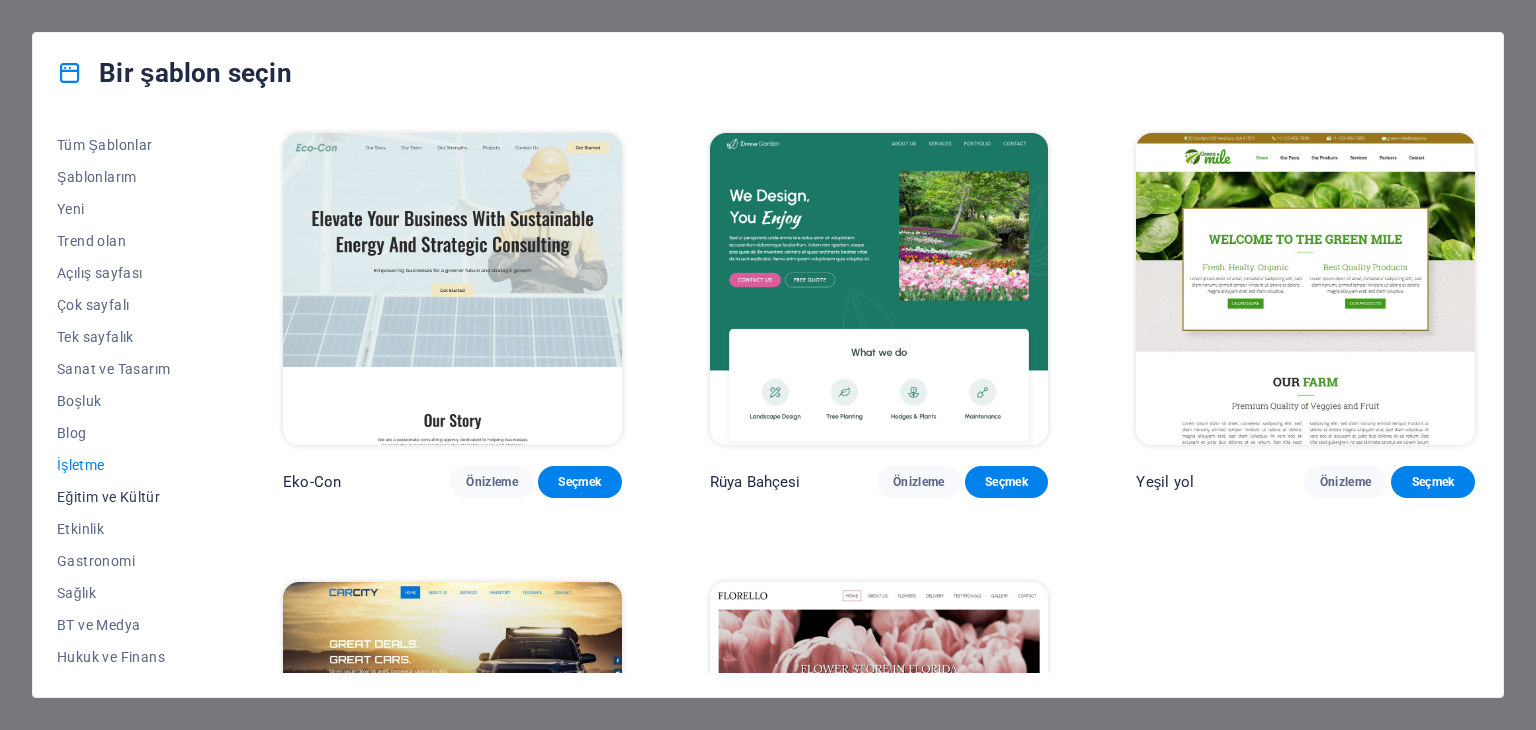 click on "Eğitim ve Kültür" at bounding box center (126, 497) 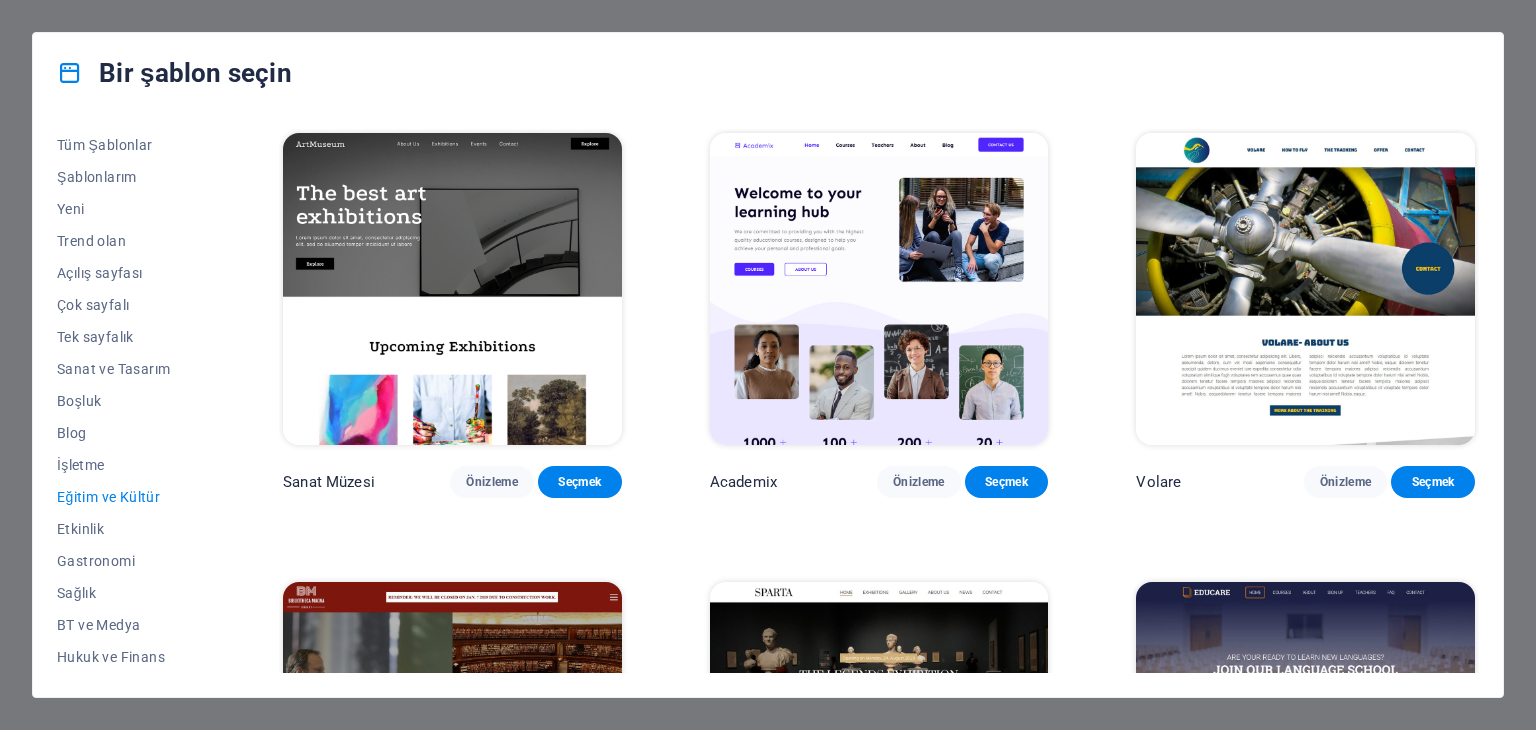 drag, startPoint x: 1473, startPoint y: 212, endPoint x: 1459, endPoint y: 305, distance: 94.04786 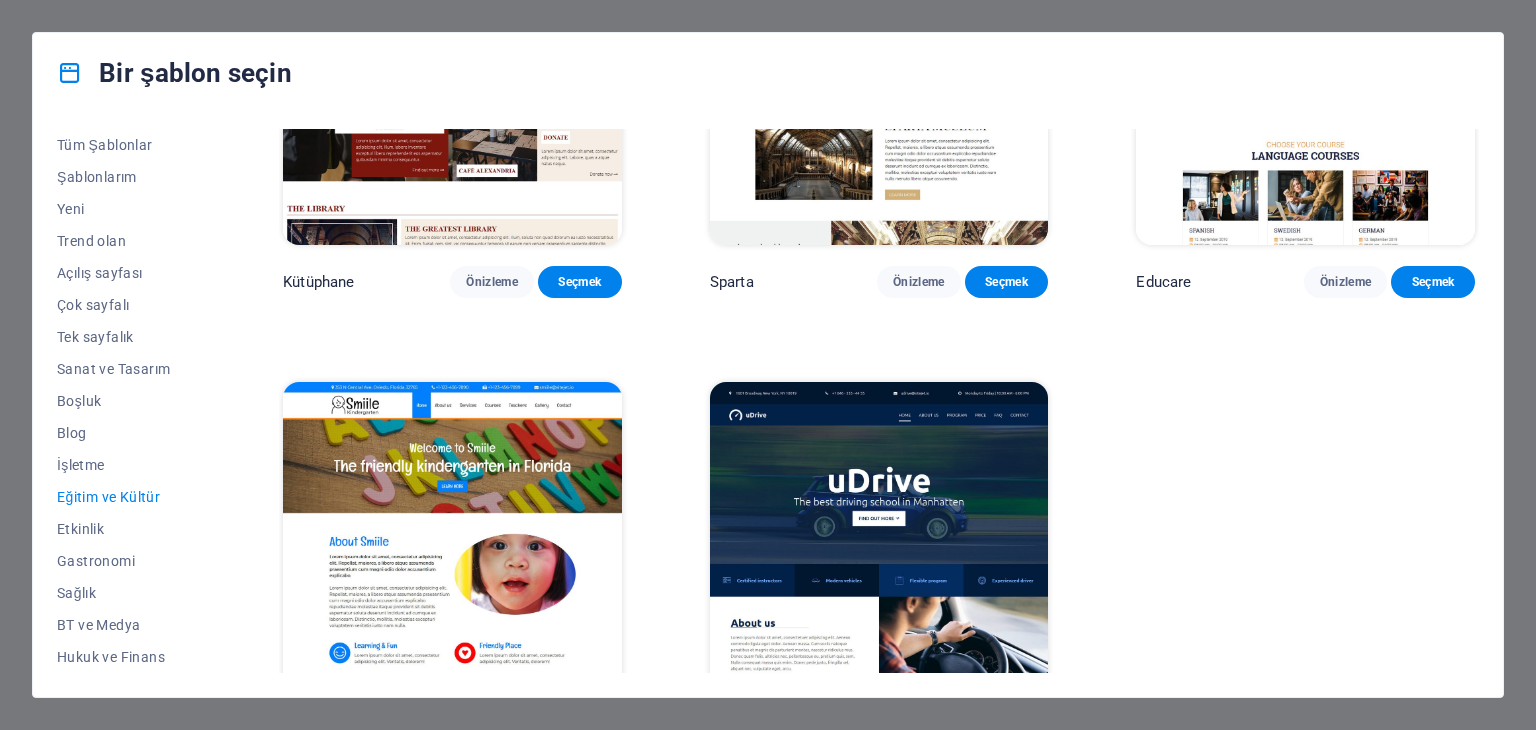 scroll, scrollTop: 716, scrollLeft: 0, axis: vertical 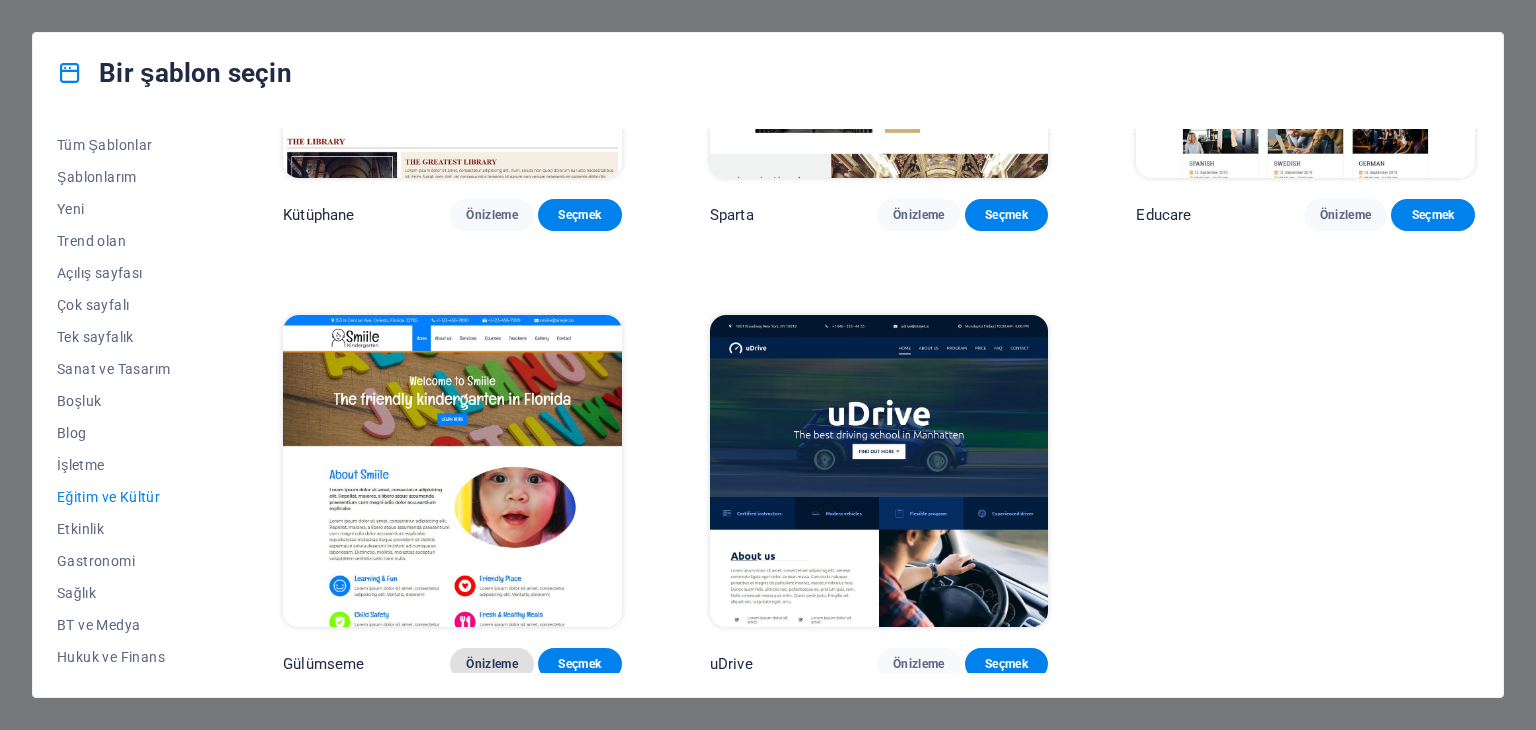 click on "Önizleme" at bounding box center [492, 664] 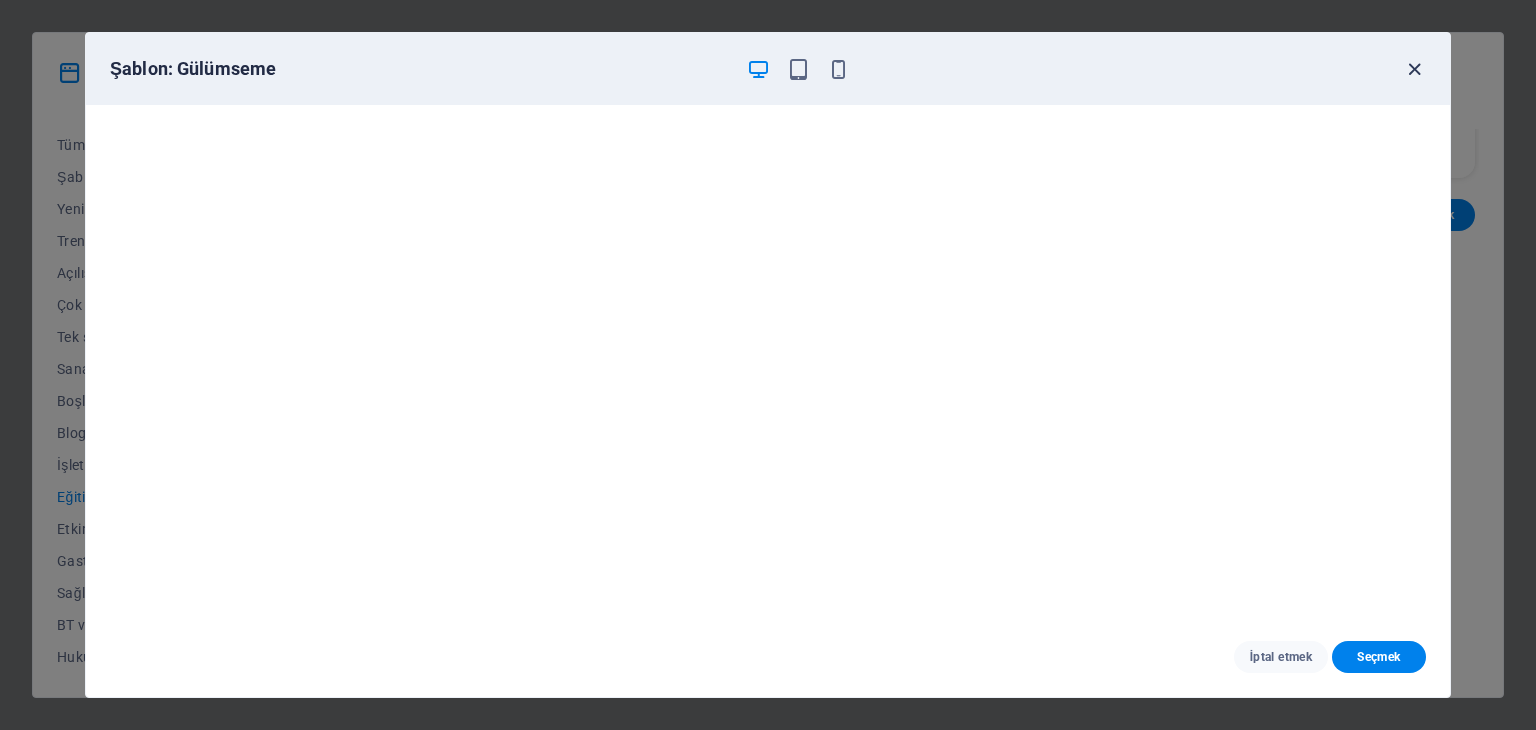 click at bounding box center [1414, 69] 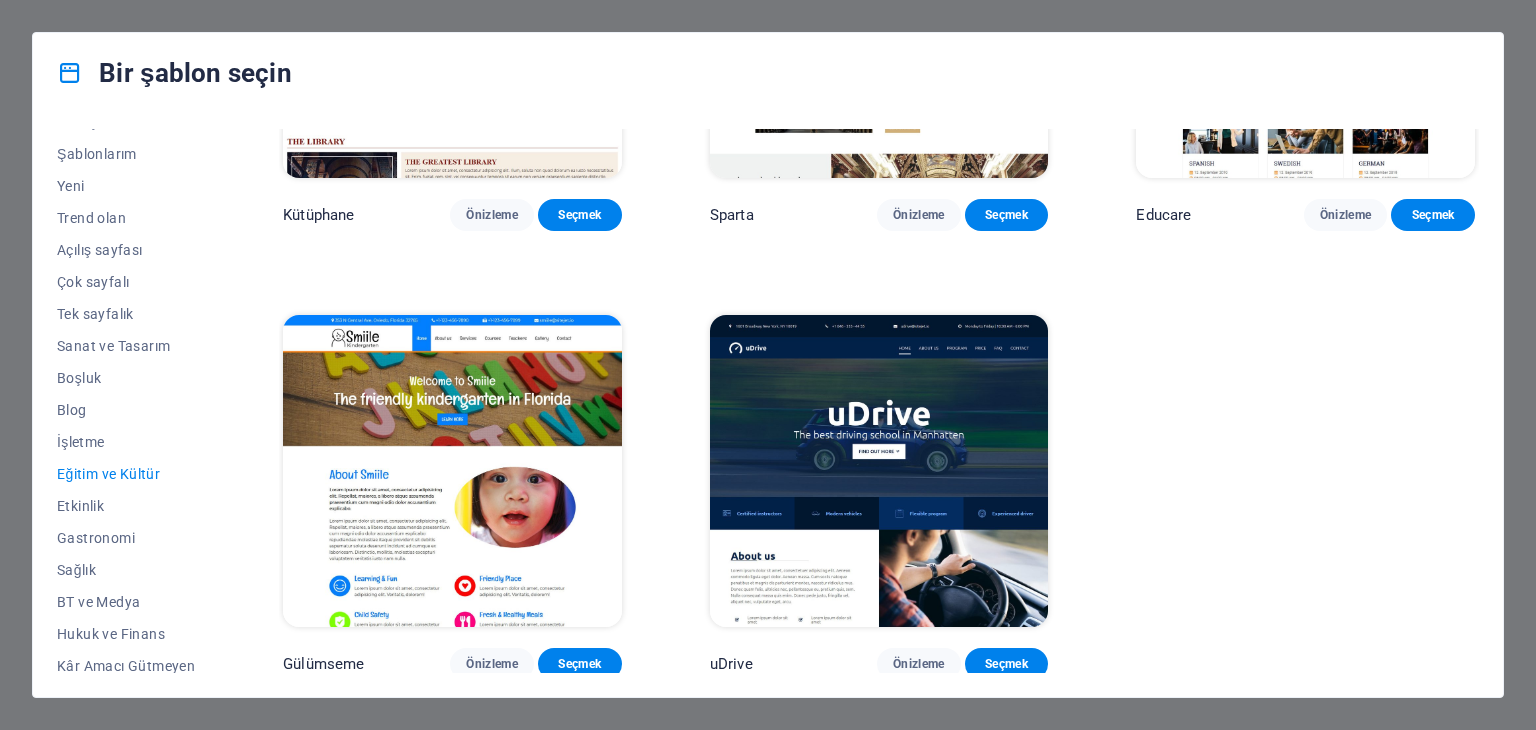 scroll, scrollTop: 0, scrollLeft: 0, axis: both 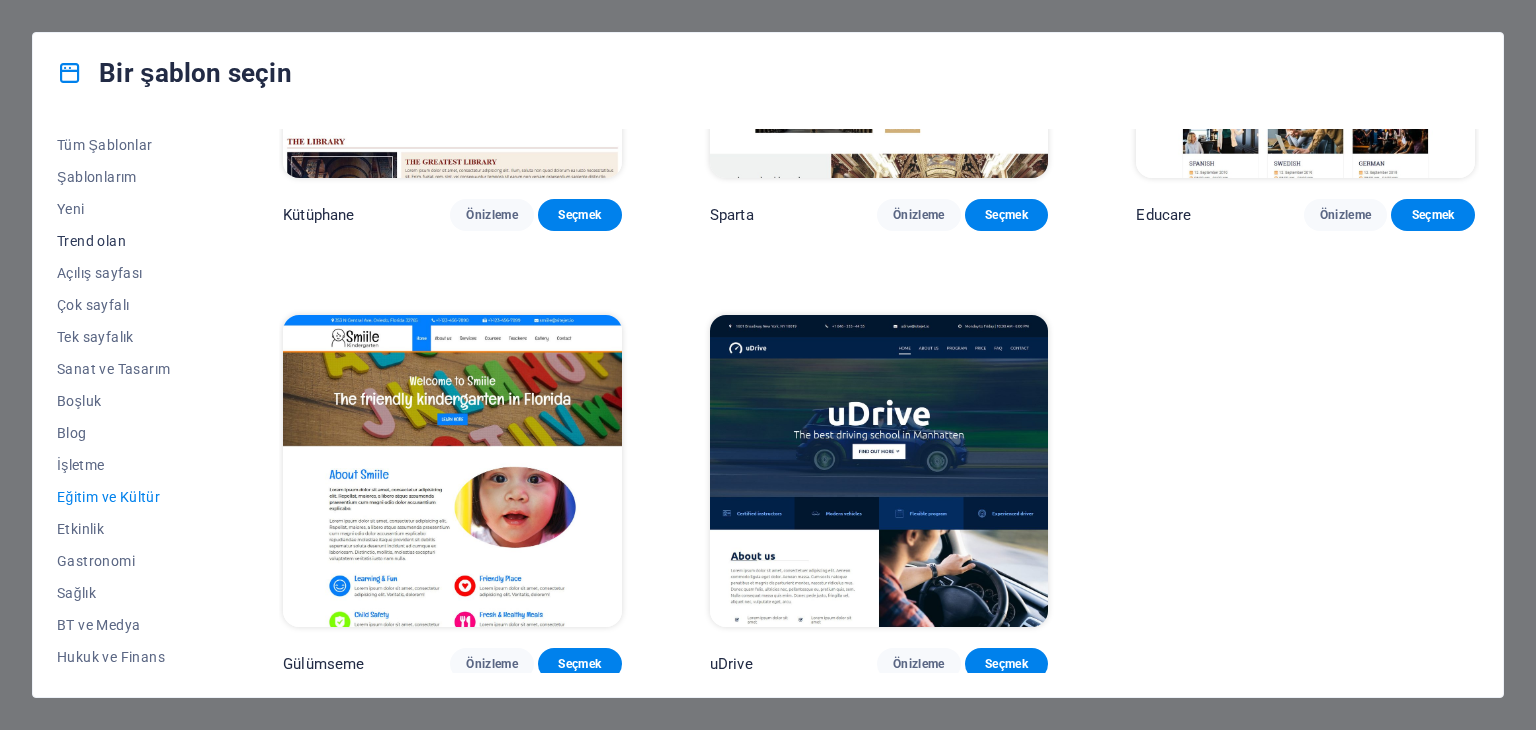 click on "Trend olan" at bounding box center (91, 241) 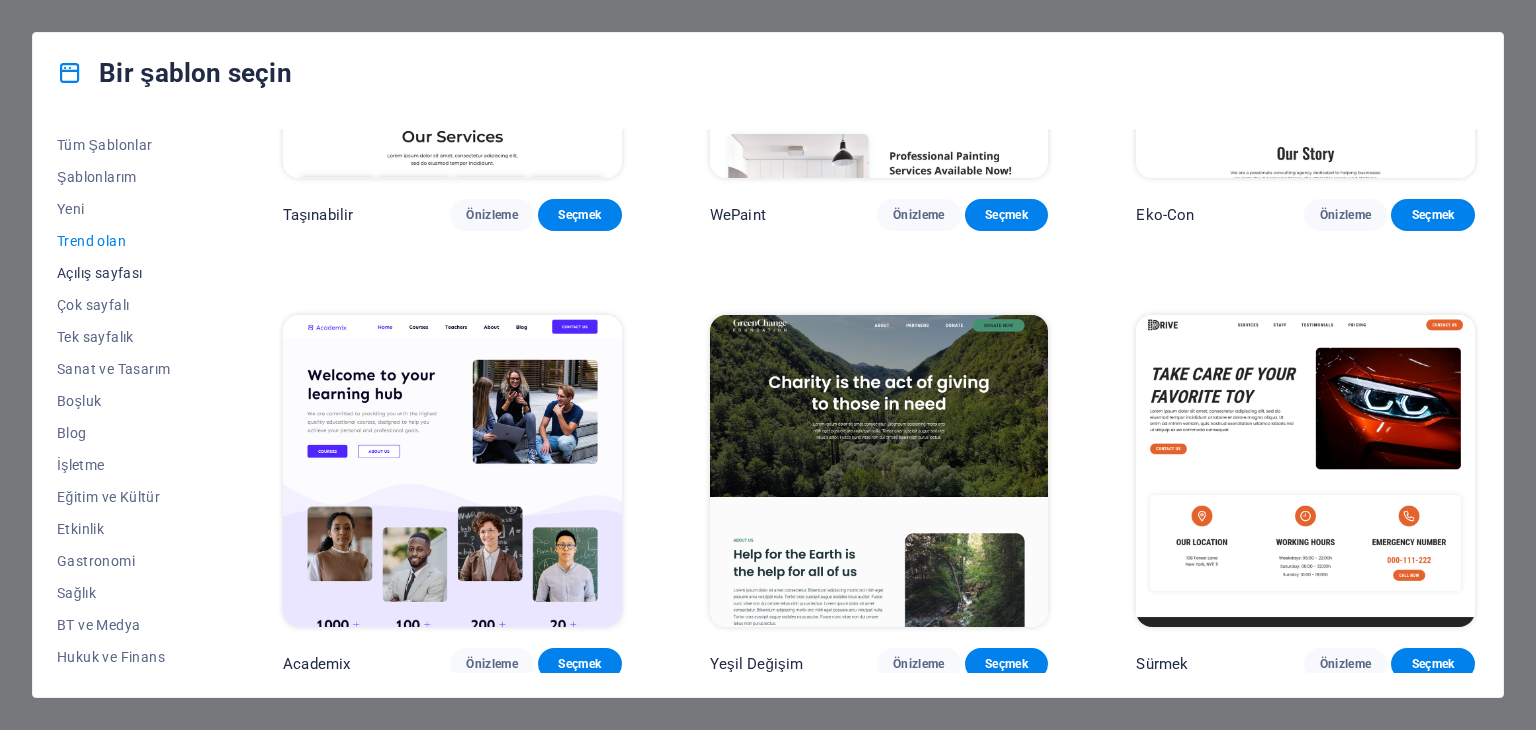 click on "Açılış sayfası" at bounding box center [100, 273] 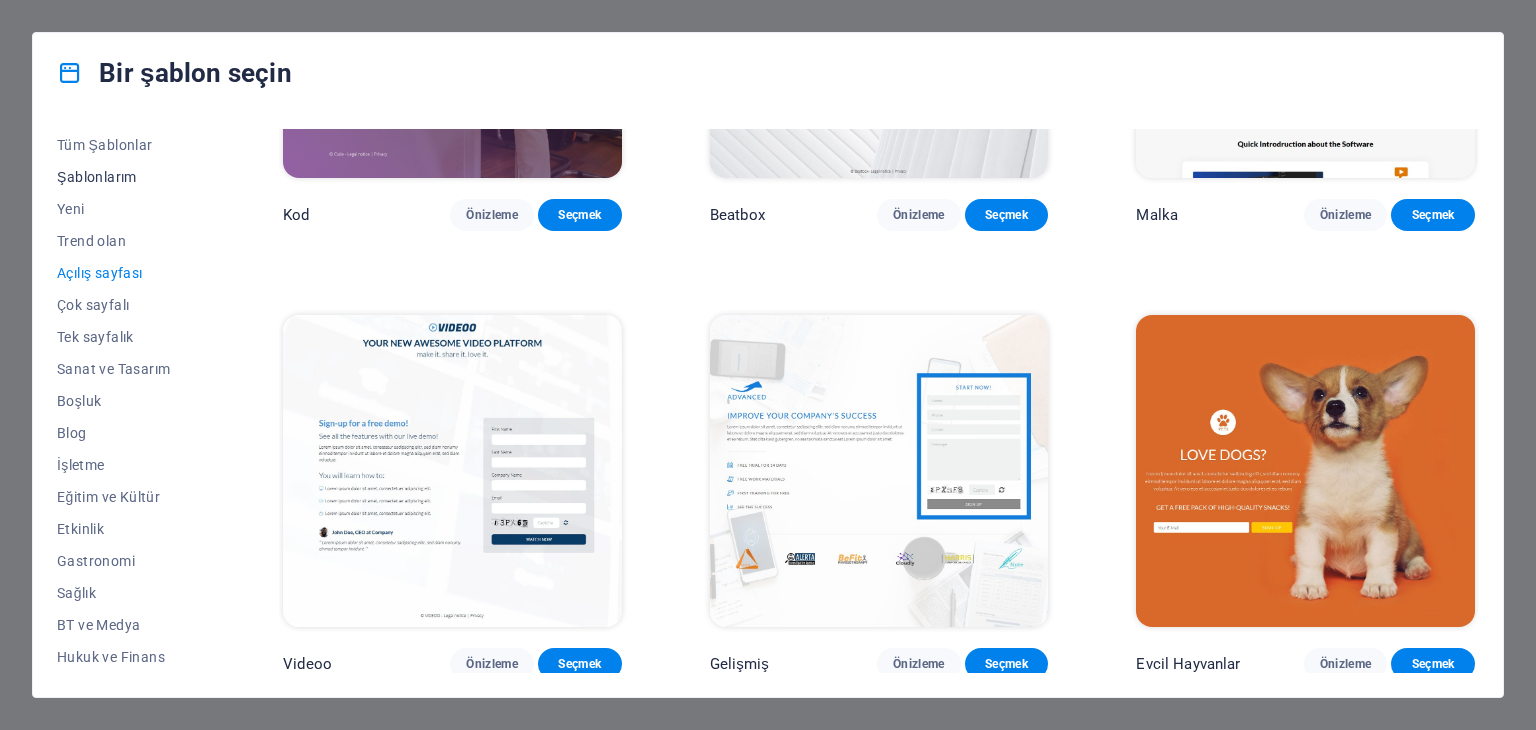 click on "Şablonlarım" at bounding box center [126, 177] 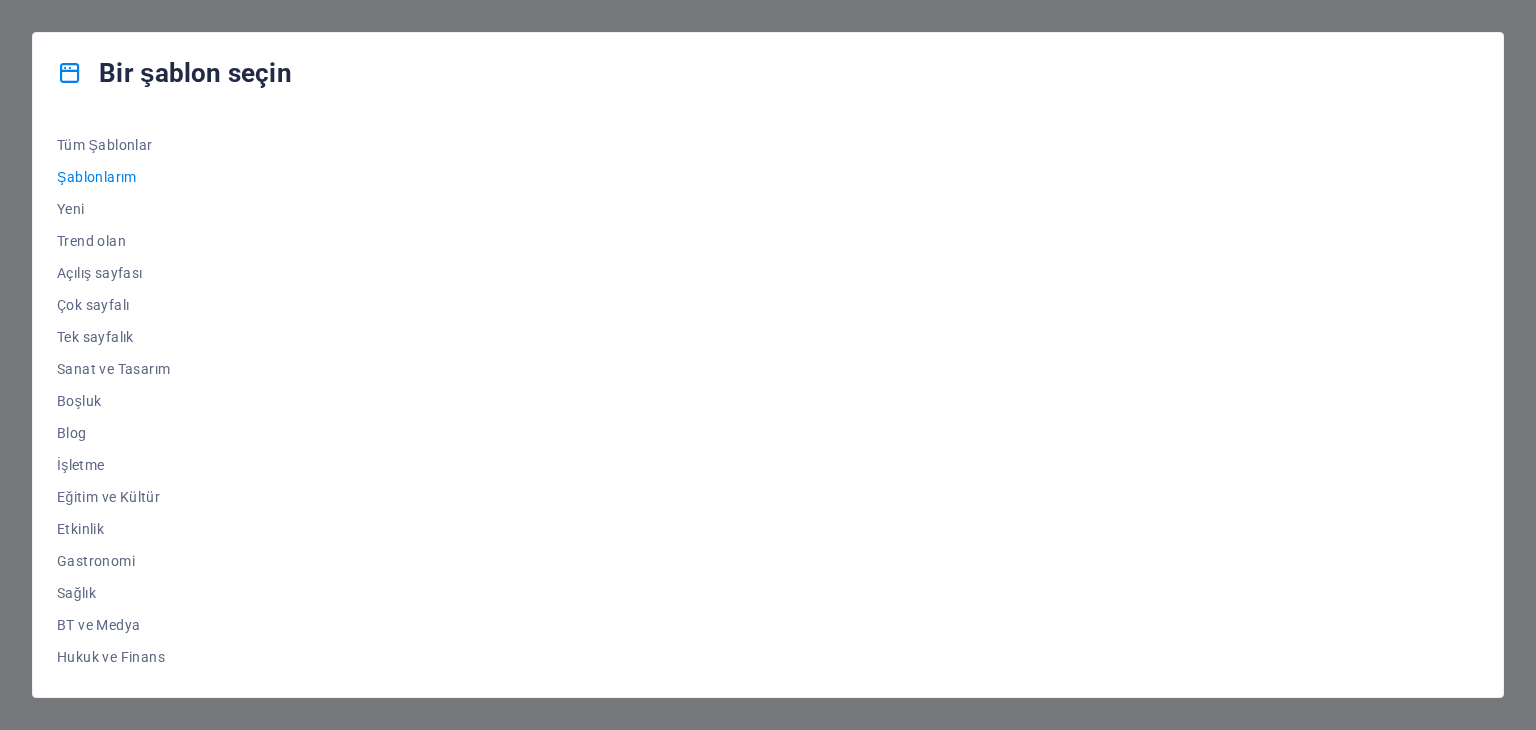 scroll, scrollTop: 0, scrollLeft: 0, axis: both 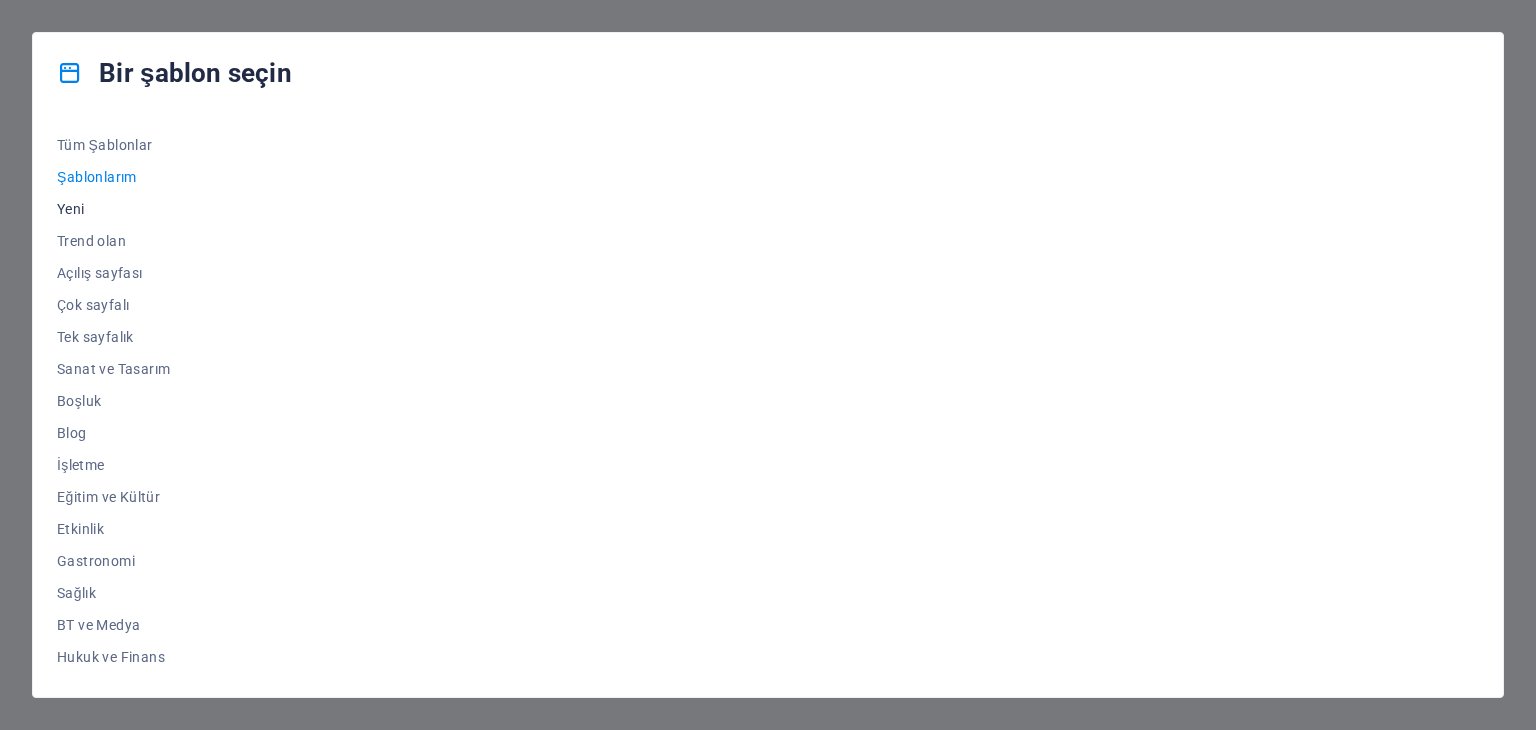 click on "Yeni" at bounding box center [71, 209] 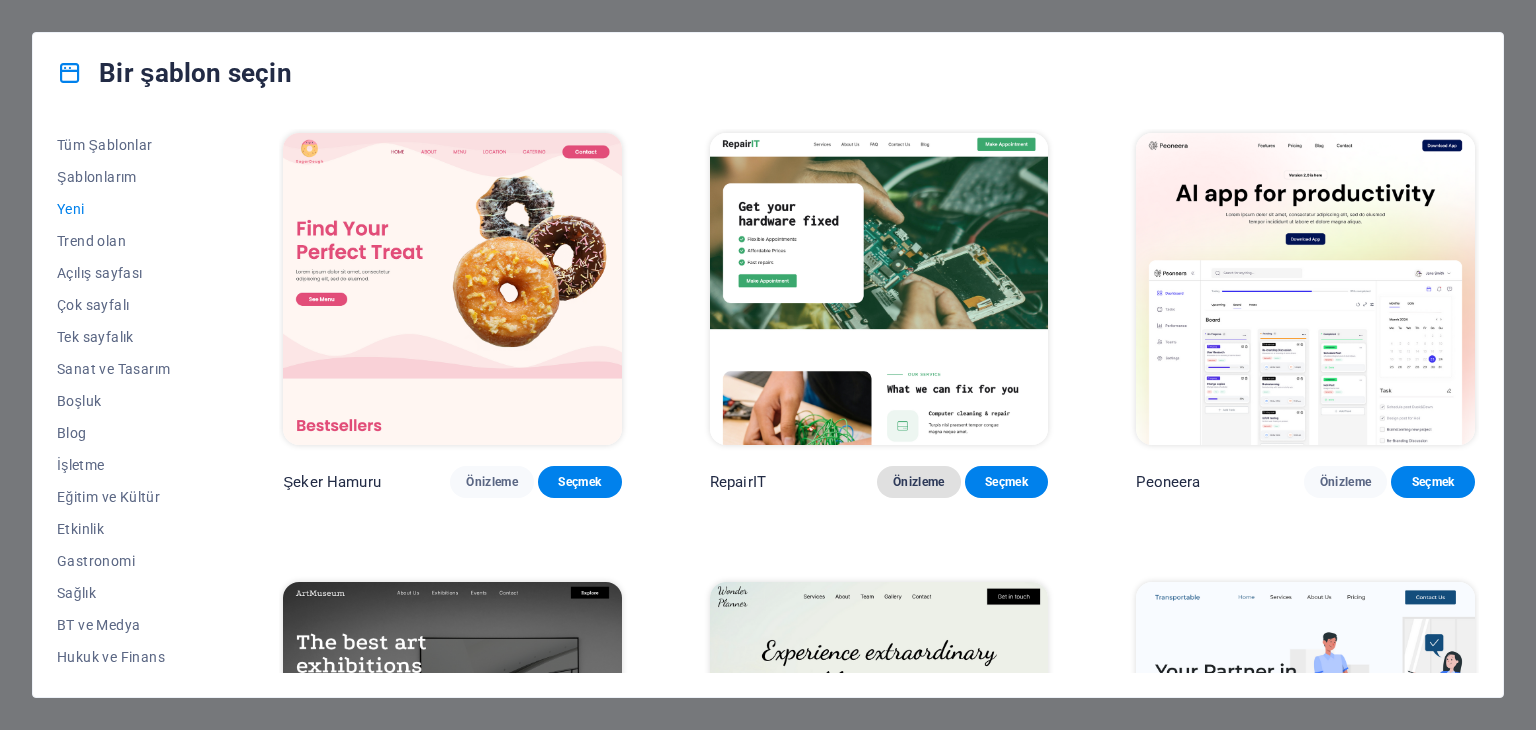 click on "Önizleme" at bounding box center [919, 482] 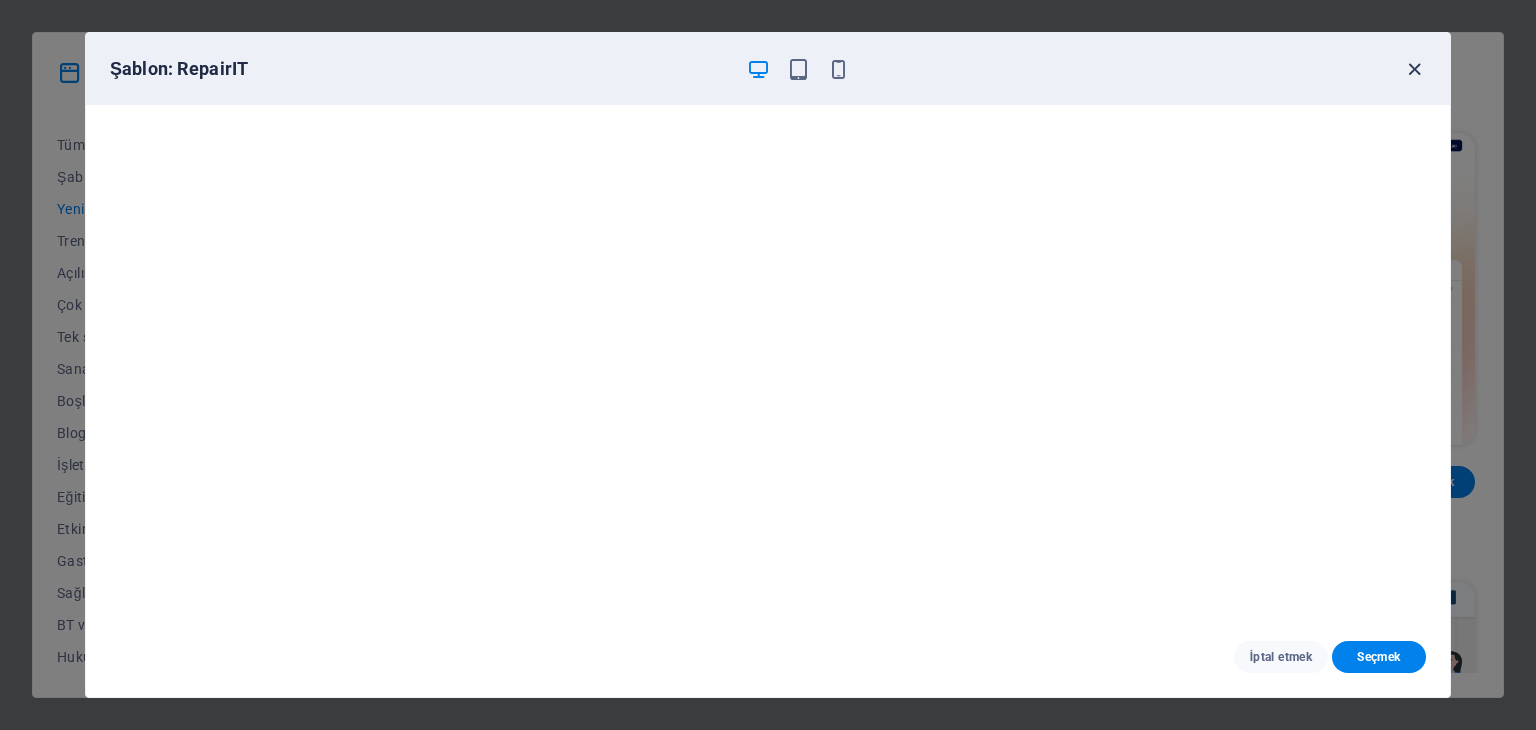 click at bounding box center [1414, 69] 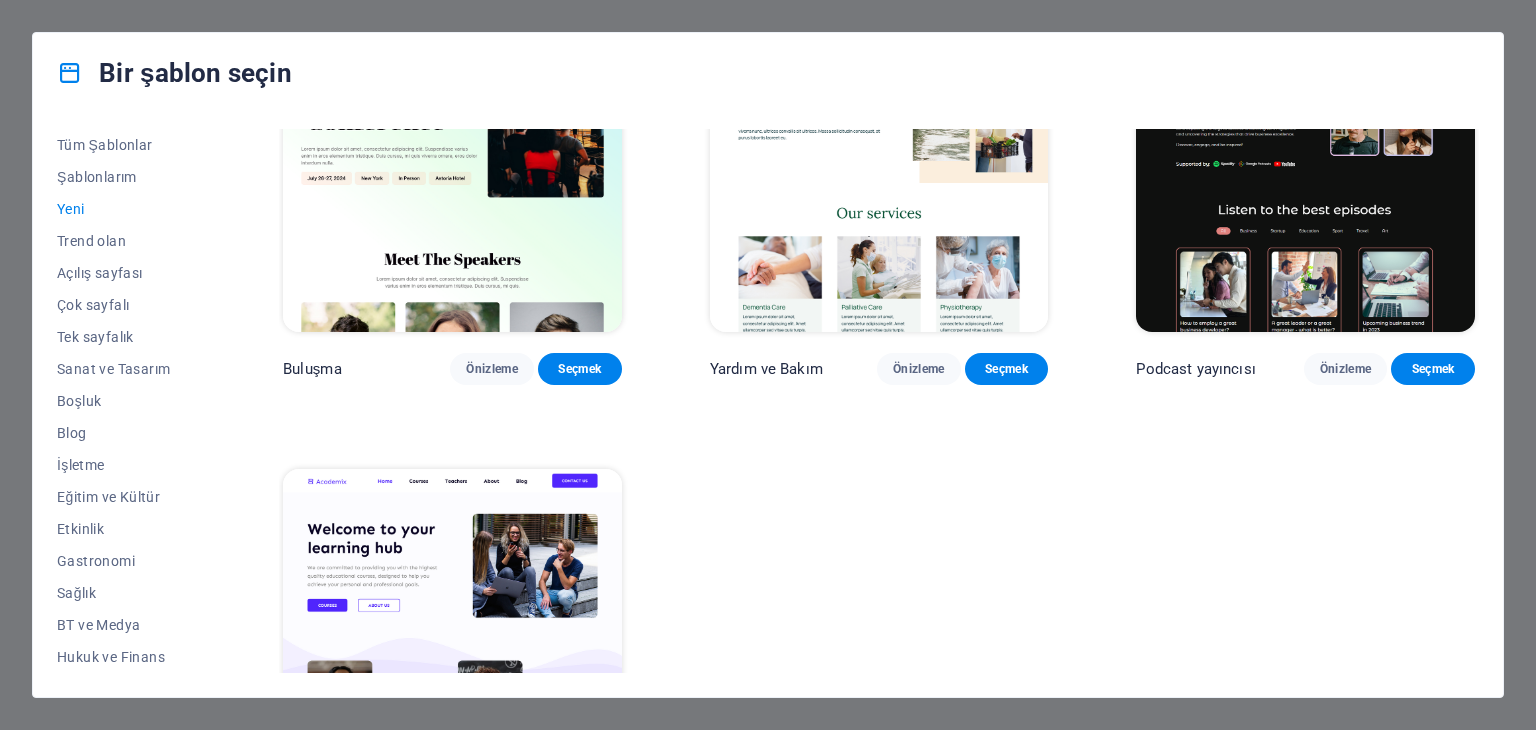 scroll, scrollTop: 1468, scrollLeft: 0, axis: vertical 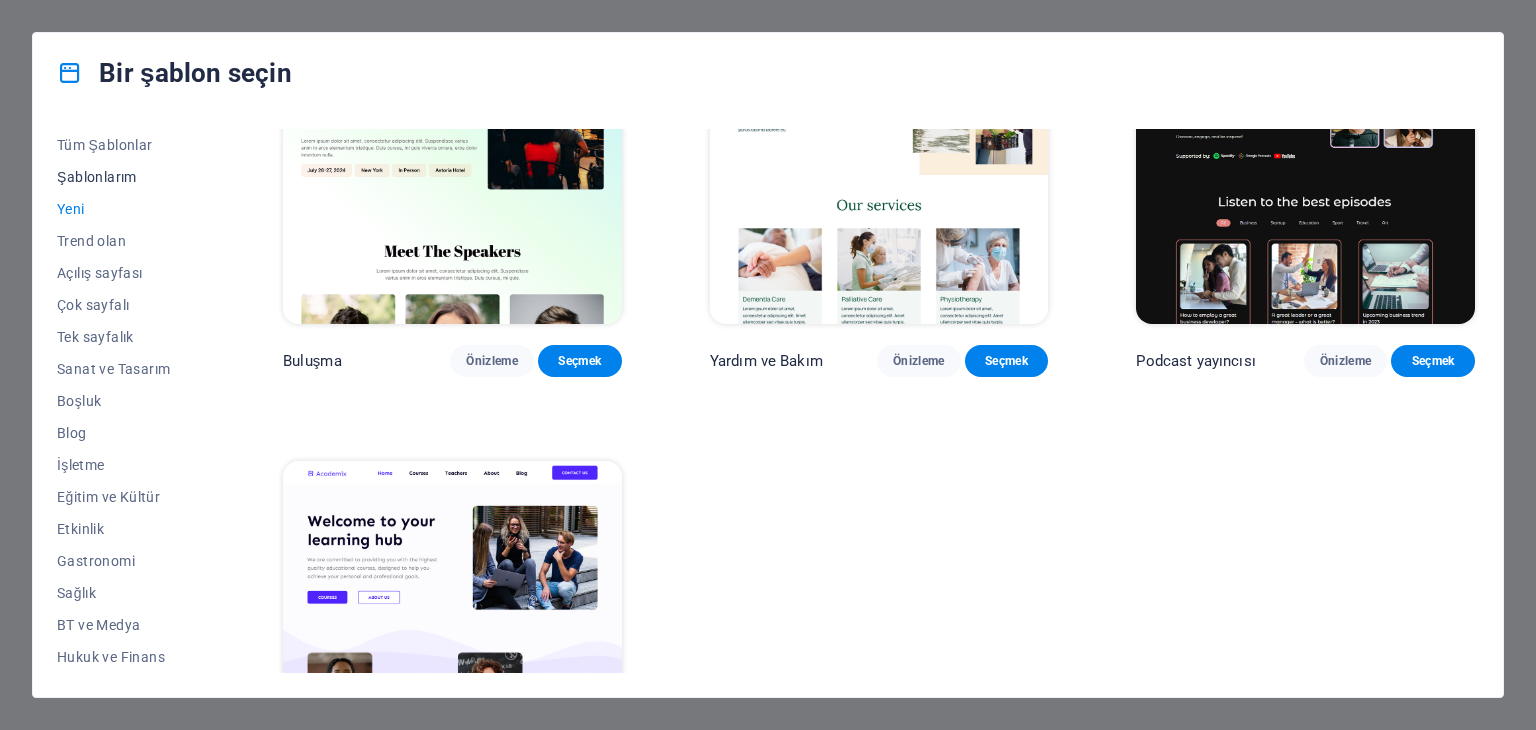 click on "Şablonlarım" at bounding box center (97, 177) 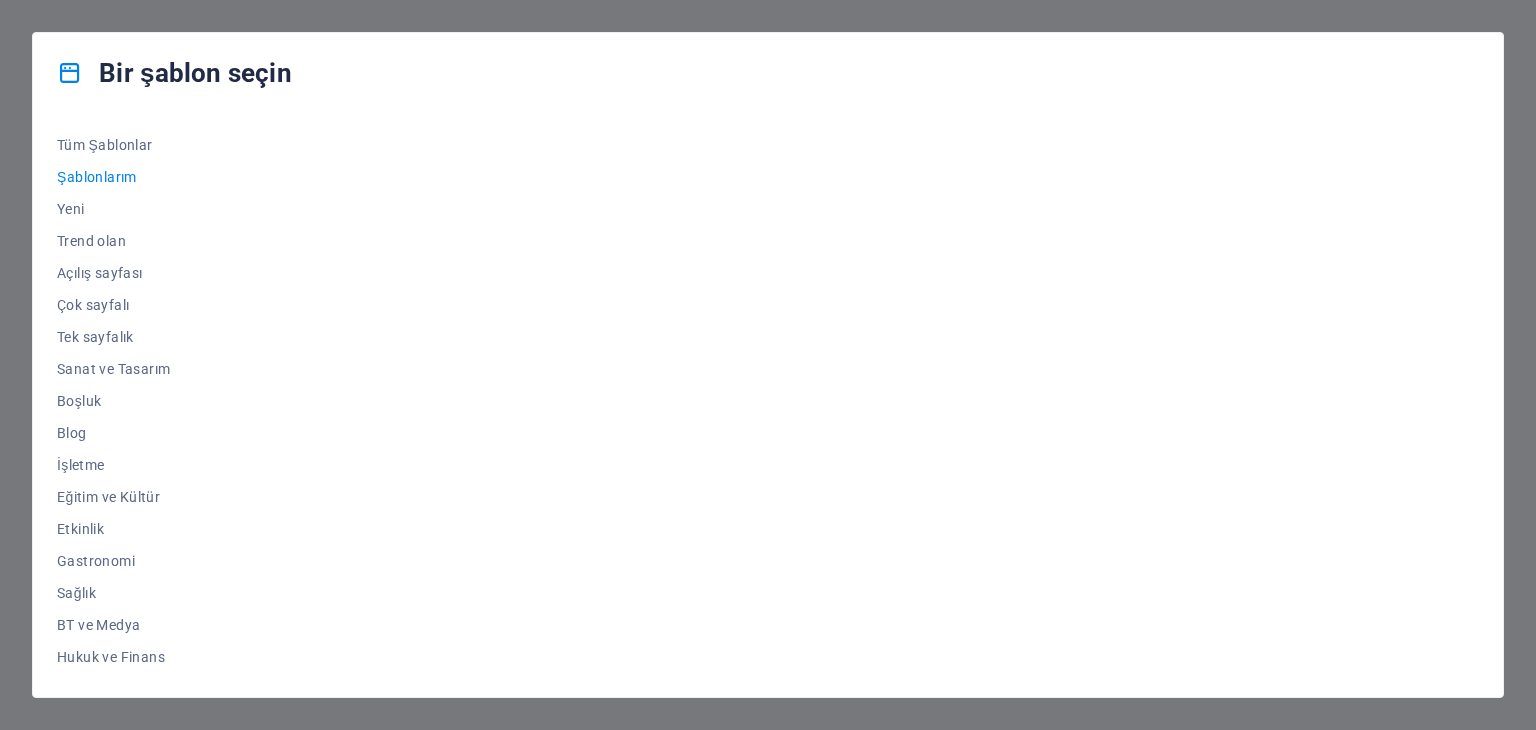 scroll, scrollTop: 0, scrollLeft: 0, axis: both 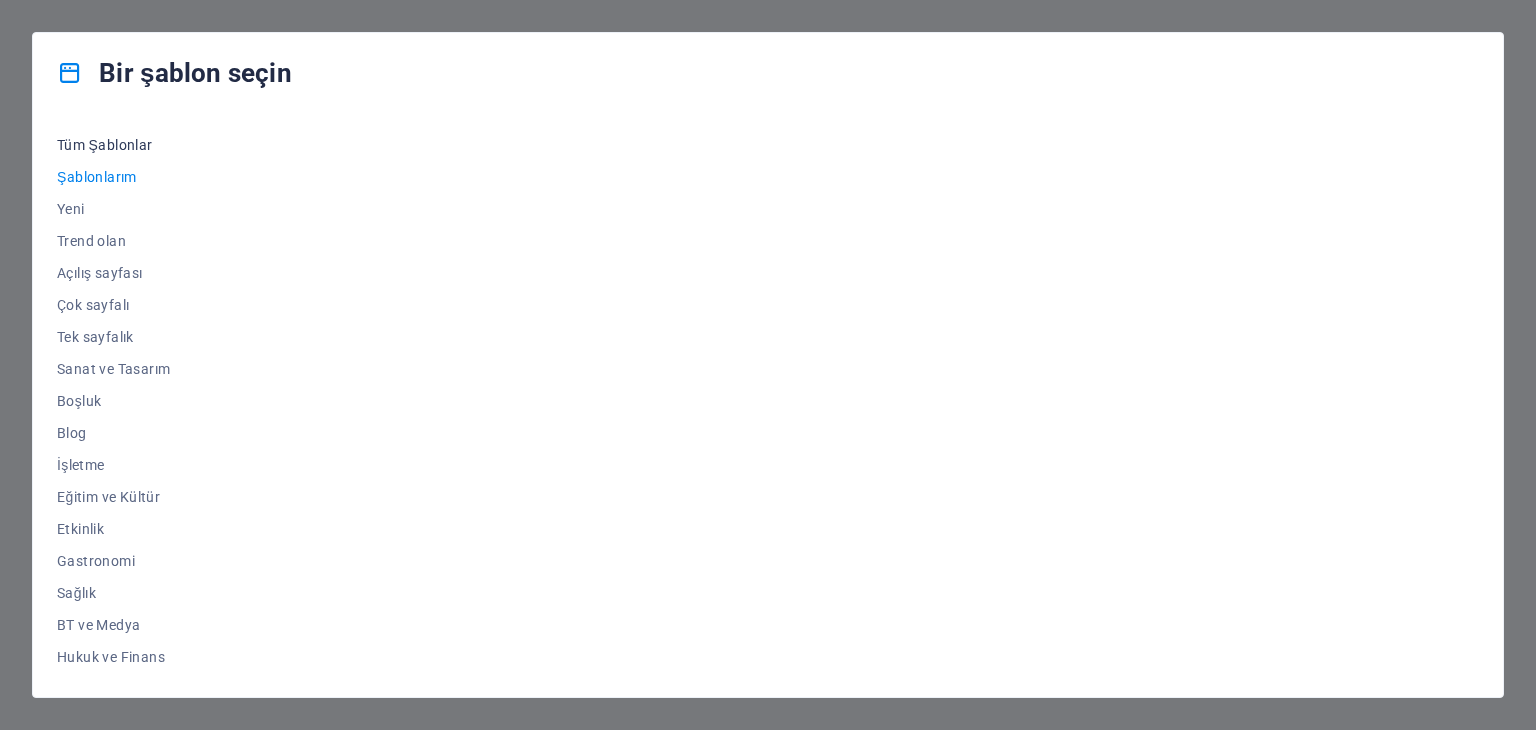 click on "Tüm Şablonlar" at bounding box center (105, 145) 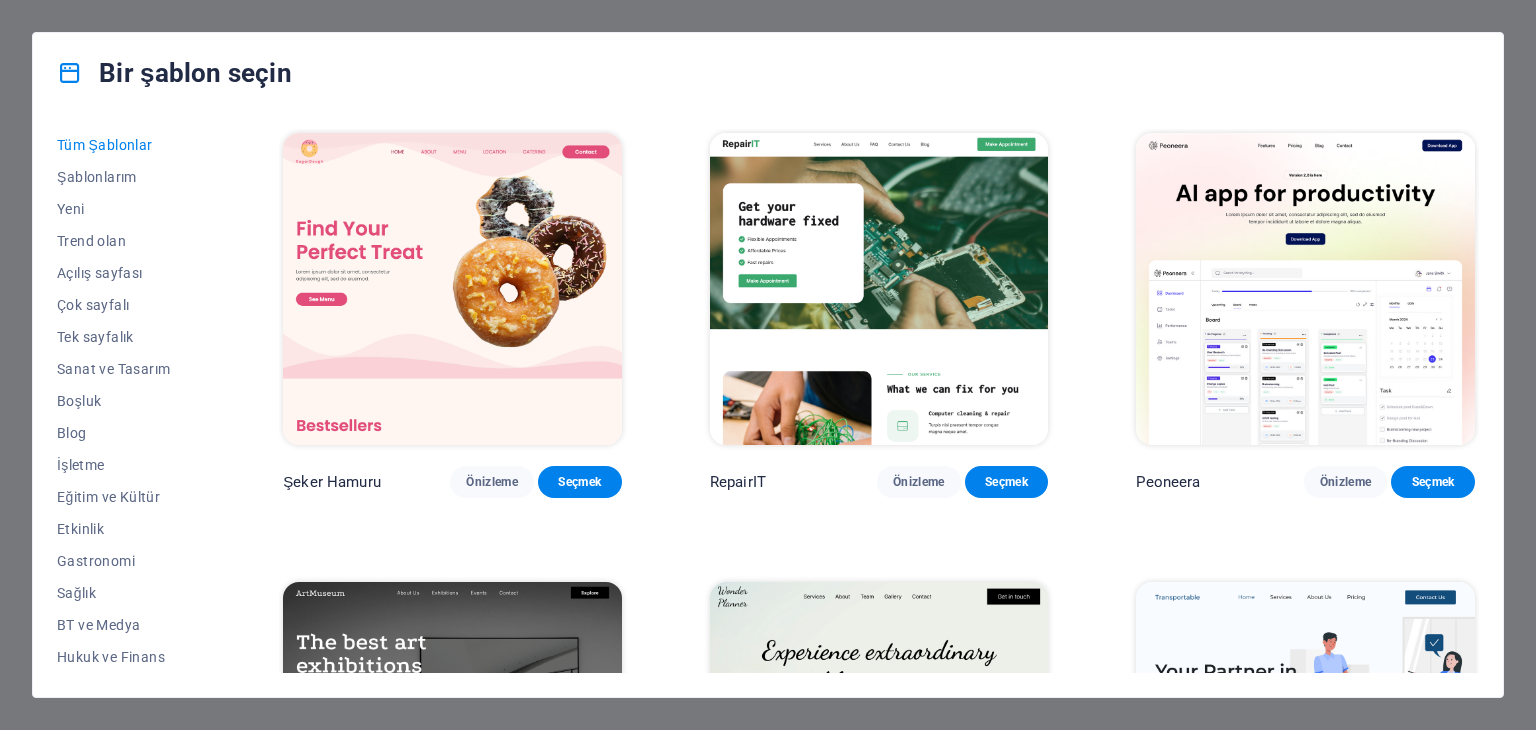scroll, scrollTop: 476, scrollLeft: 0, axis: vertical 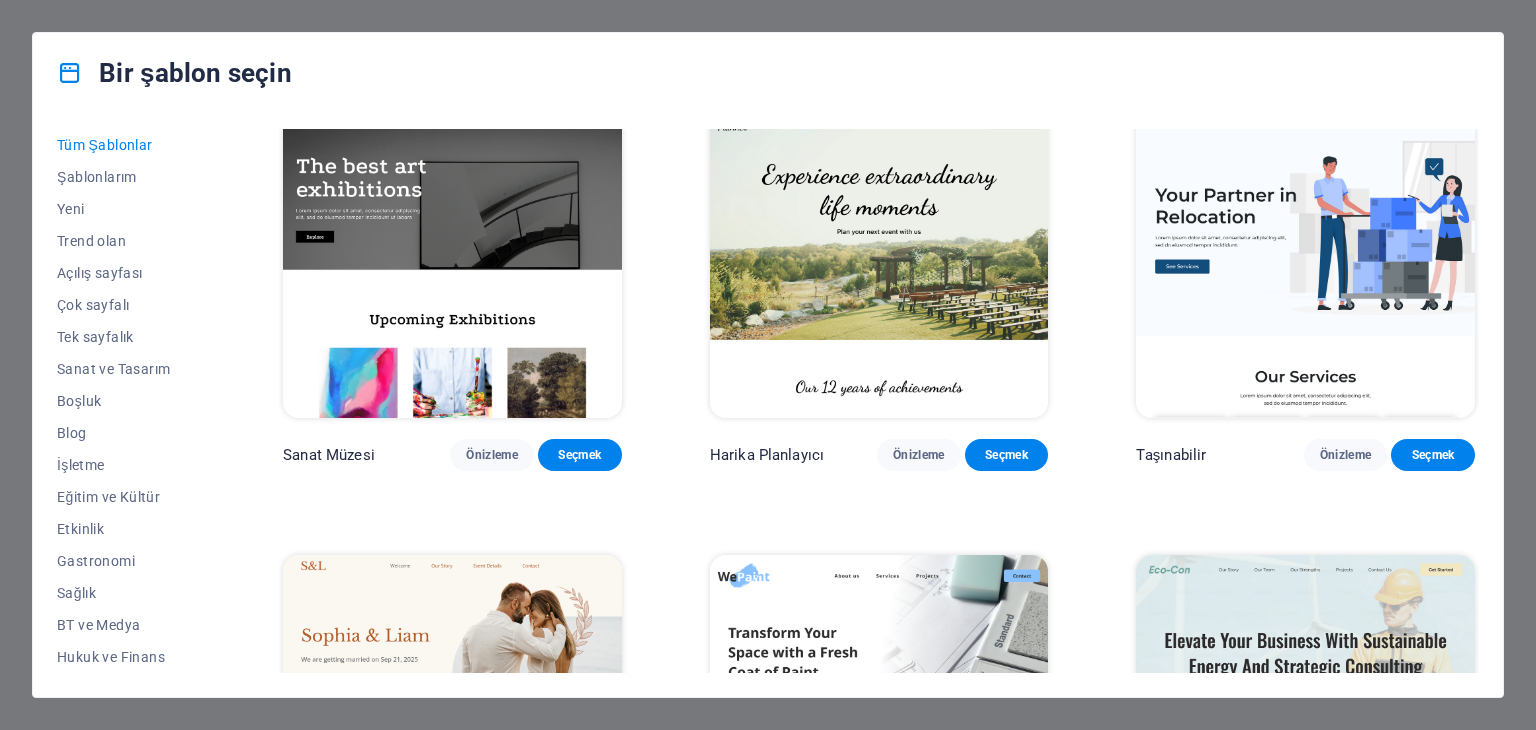 click on "Şeker Hamuru Önizleme Seçmek RepairIT Önizleme Seçmek Peoneera Önizleme Seçmek Sanat Müzesi Önizleme Seçmek Harika Planlayıcı Önizleme Seçmek Yardım ve Bakım Önizleme Seçmek Academix Önizleme Seçmek BÜYÜK Berber Dükkanı Önizleme Seçmek Sağlık ve Gıda Önizleme Seçmek Güzellik Tapınağı Önizleme Seçmek WeTrain Önizleme Seçmek Lezzetli Önizleme Seçmek Rüya Bahçesi Önizleme Seçmek LumeDeAqua Önizleme Seçmek Evcil Hayvan Bakımı Önizleme Seçmek Güvenli Alan Önizleme Seçmek Geceyarısı Yağmuru Barı Önizleme Seçmek Estator Önizleme Seçmek Sağlık Grubu Önizleme Seçmek MakeIt Ajansı Önizleme Seçmek WeSpa Önizleme Seçmek TechUp Önizleme Seçmek" at bounding box center (768, 405) 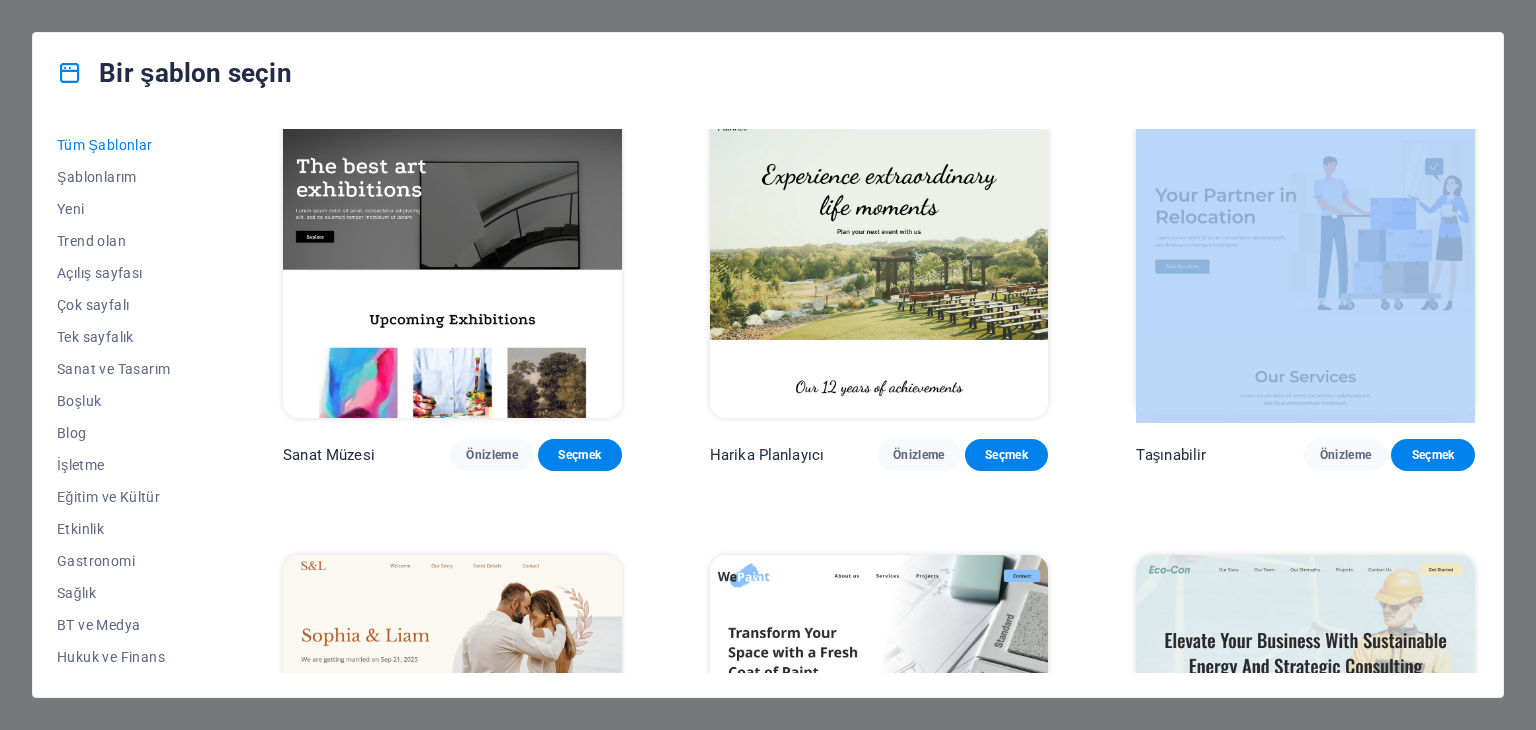 click on "Şeker Hamuru Önizleme Seçmek RepairIT Önizleme Seçmek Peoneera Önizleme Seçmek Sanat Müzesi Önizleme Seçmek Harika Planlayıcı Önizleme Seçmek Yardım ve Bakım Önizleme Seçmek Academix Önizleme Seçmek BÜYÜK Berber Dükkanı Önizleme Seçmek Sağlık ve Gıda Önizleme Seçmek Güzellik Tapınağı Önizleme Seçmek WeTrain Önizleme Seçmek Lezzetli Önizleme Seçmek Rüya Bahçesi Önizleme Seçmek LumeDeAqua Önizleme Seçmek Evcil Hayvan Bakımı Önizleme Seçmek Güvenli Alan Önizleme Seçmek Geceyarısı Yağmuru Barı Önizleme Seçmek Estator Önizleme Seçmek Sağlık Grubu Önizleme Seçmek MakeIt Ajansı Önizleme Seçmek WeSpa Önizleme Seçmek TechUp Önizleme Seçmek" at bounding box center (768, 405) 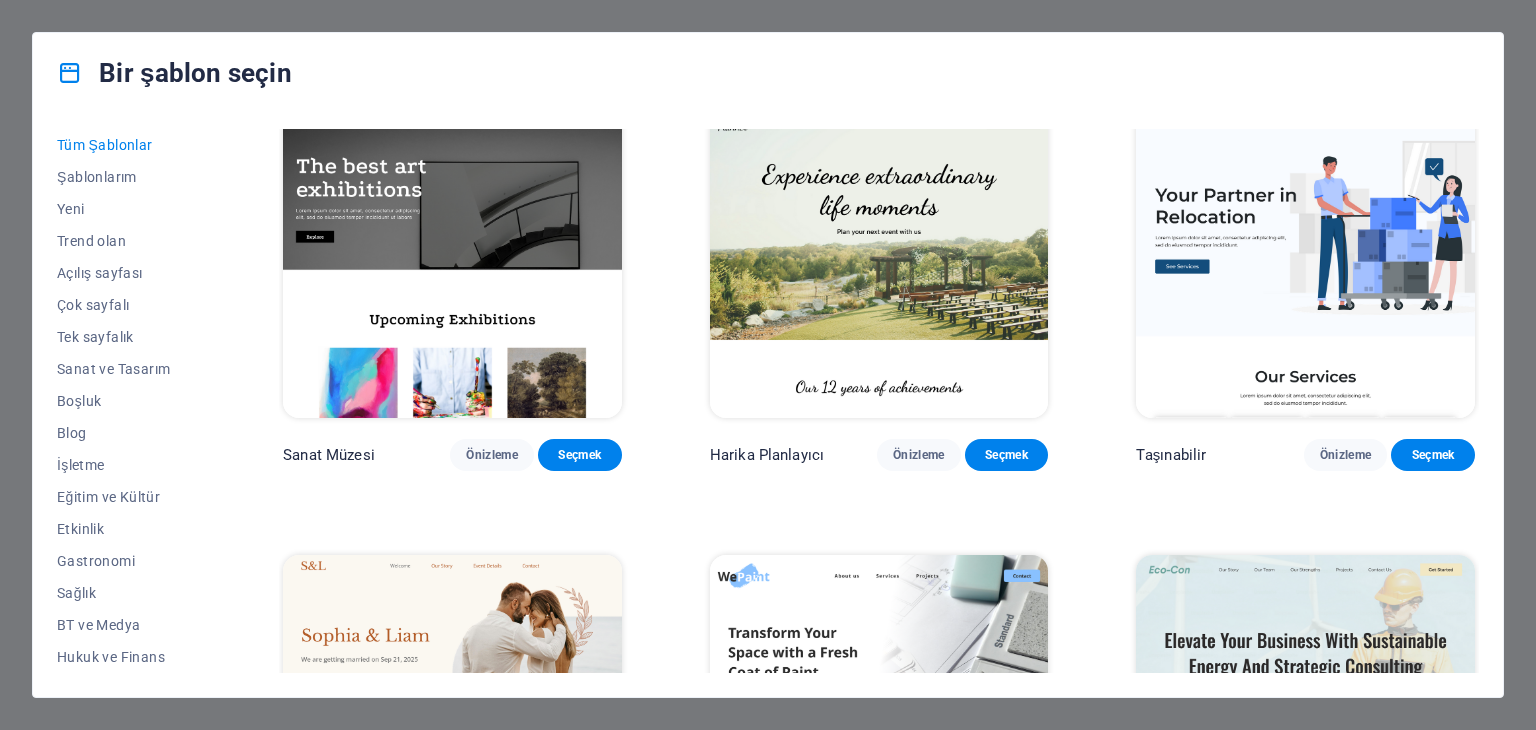 scroll, scrollTop: 952, scrollLeft: 0, axis: vertical 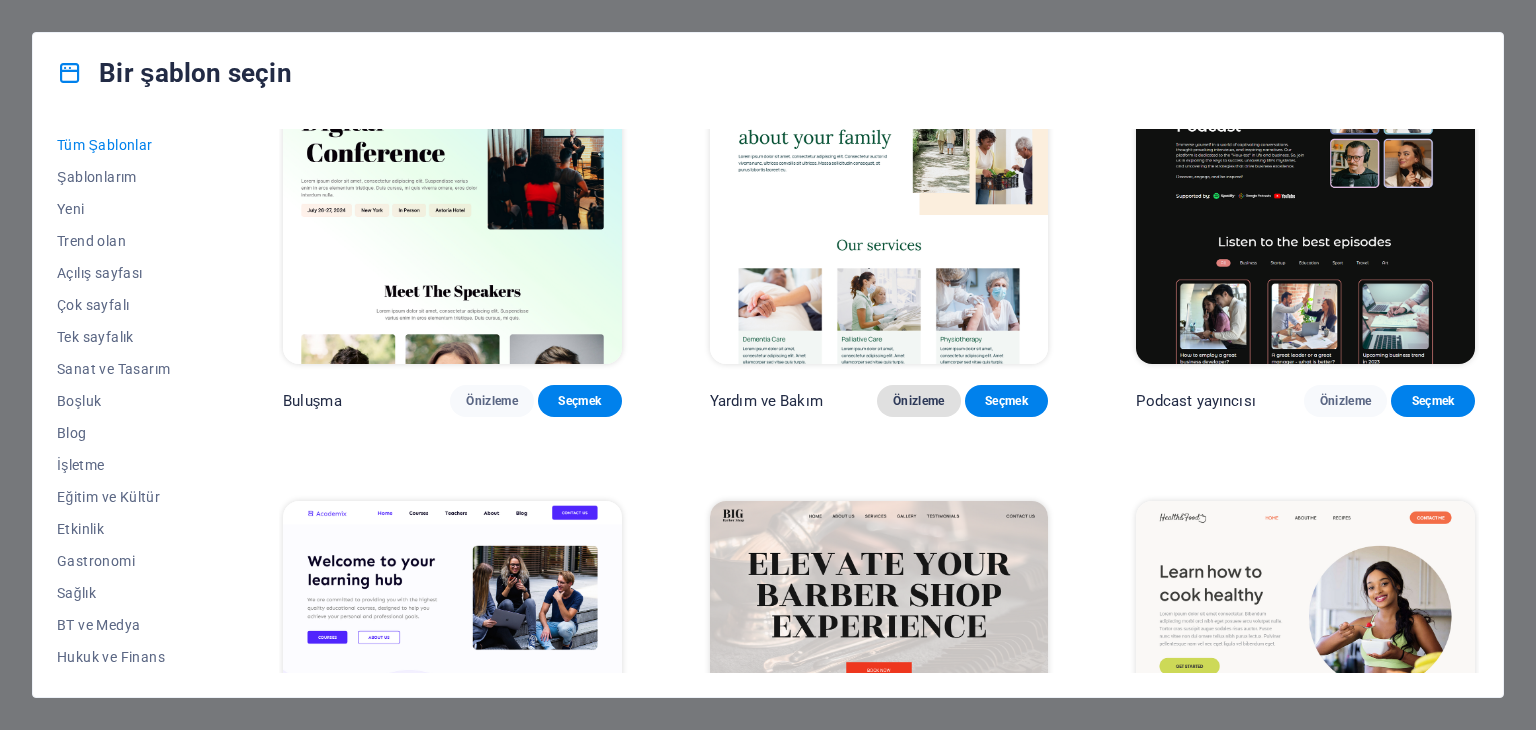 click on "Önizleme" at bounding box center [919, 401] 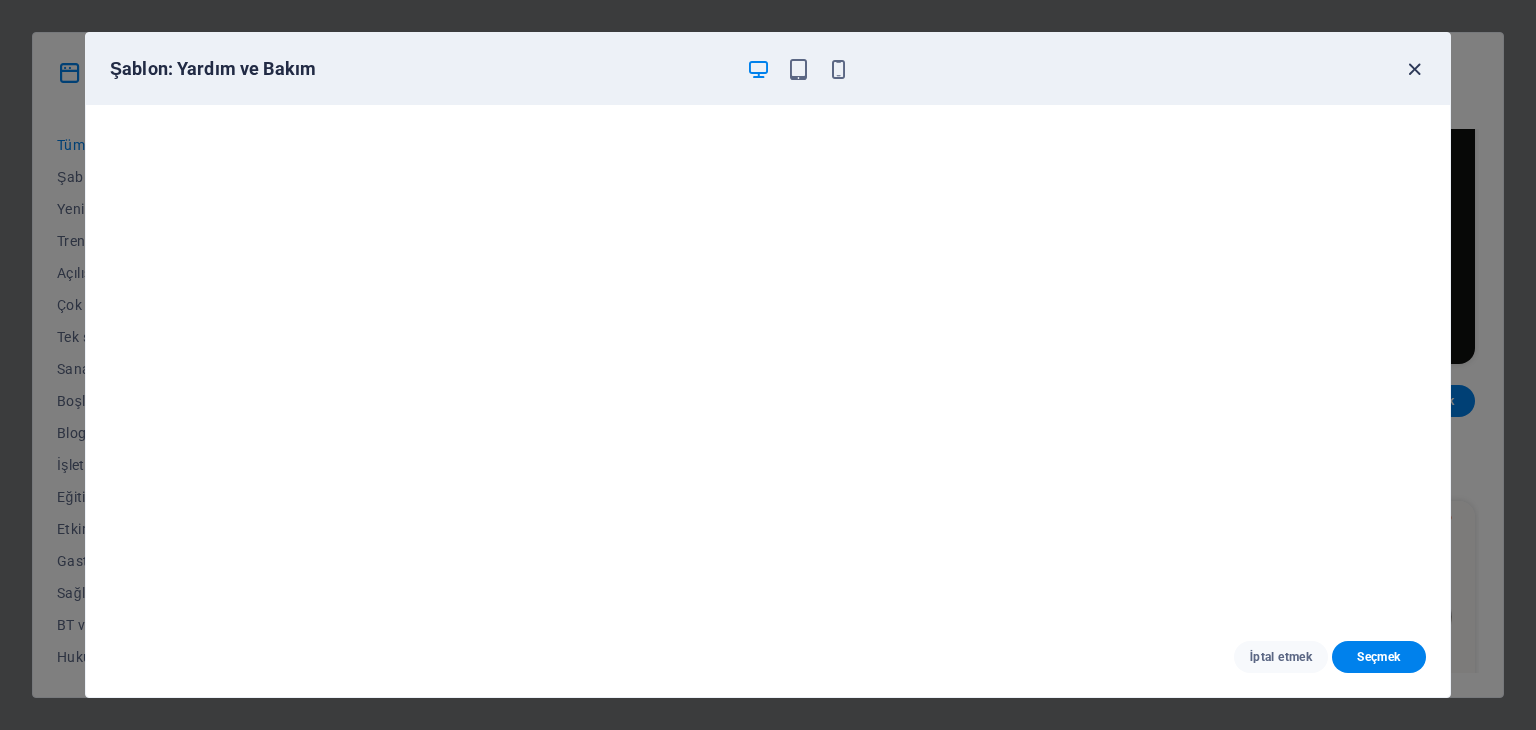 click at bounding box center [1414, 69] 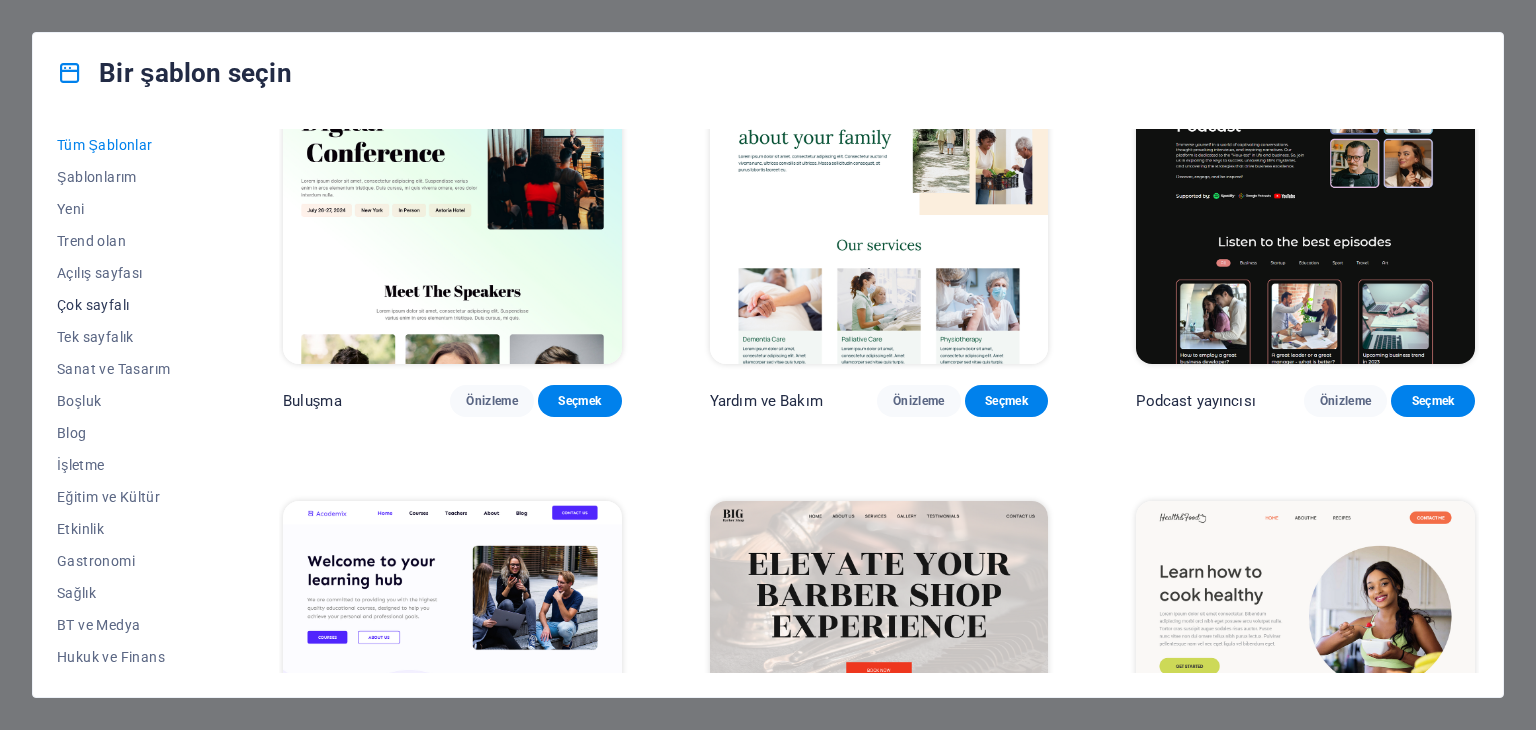 click on "Çok sayfalı" at bounding box center [93, 305] 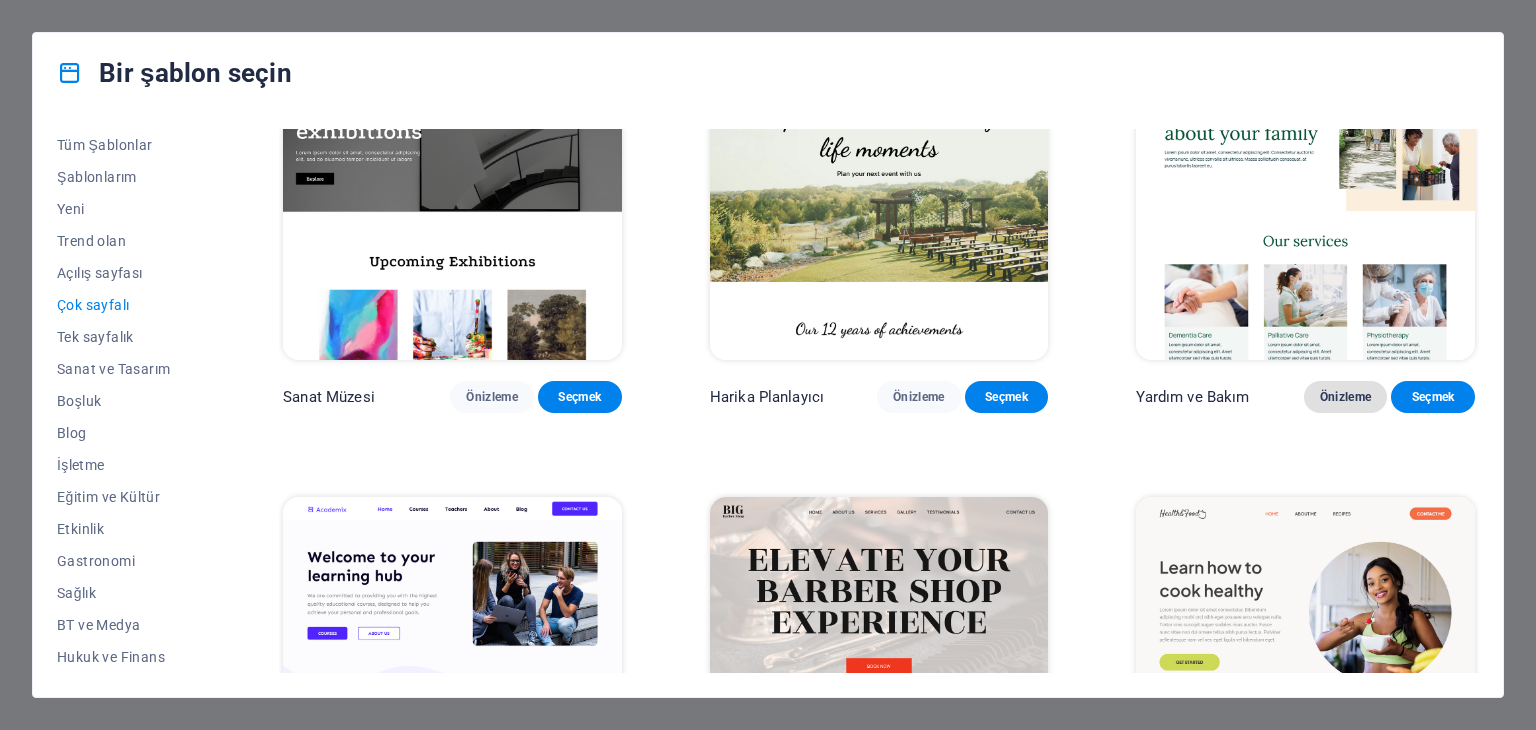 click on "Önizleme" at bounding box center [1346, 397] 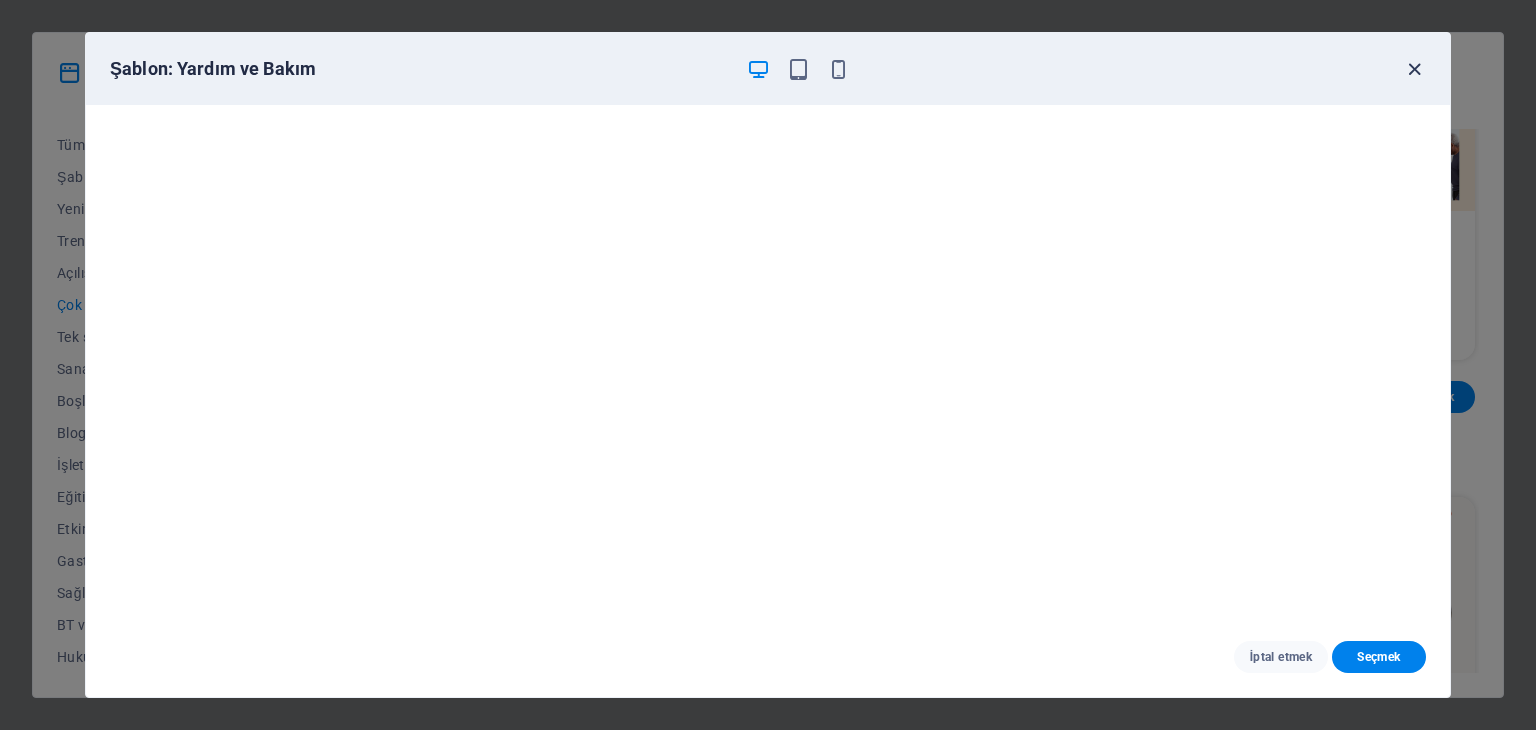 click at bounding box center (1414, 69) 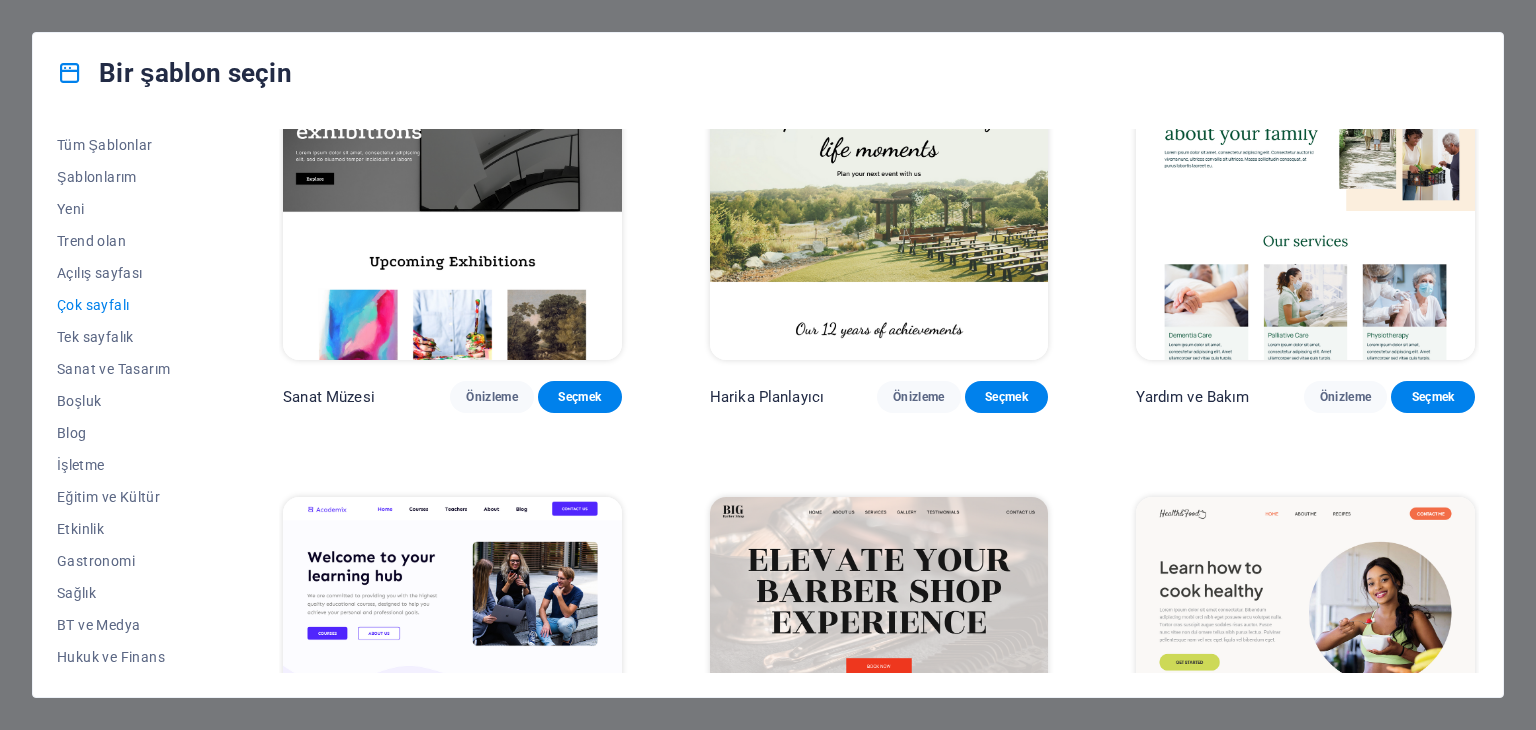 drag, startPoint x: 233, startPoint y: 313, endPoint x: 217, endPoint y: 364, distance: 53.450912 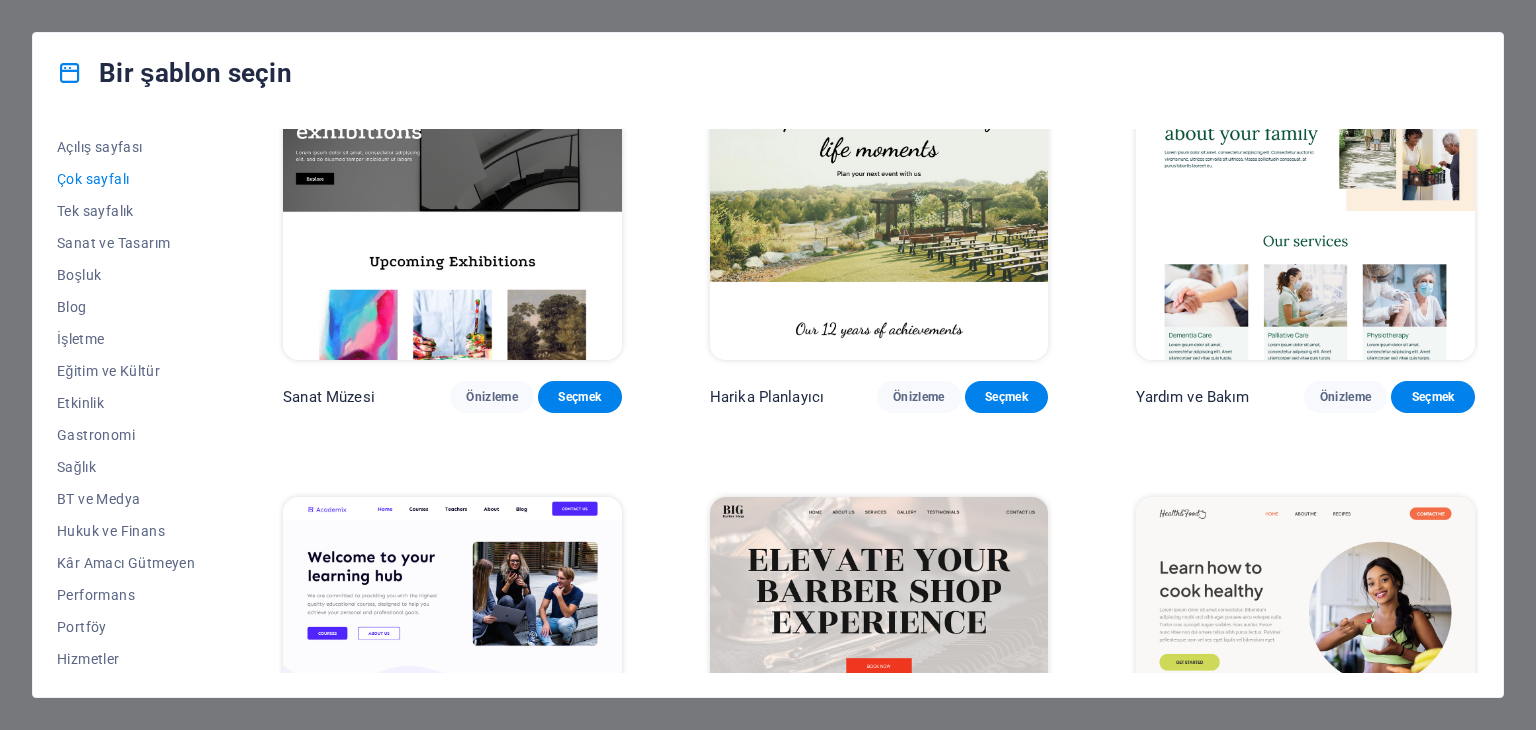 scroll, scrollTop: 256, scrollLeft: 0, axis: vertical 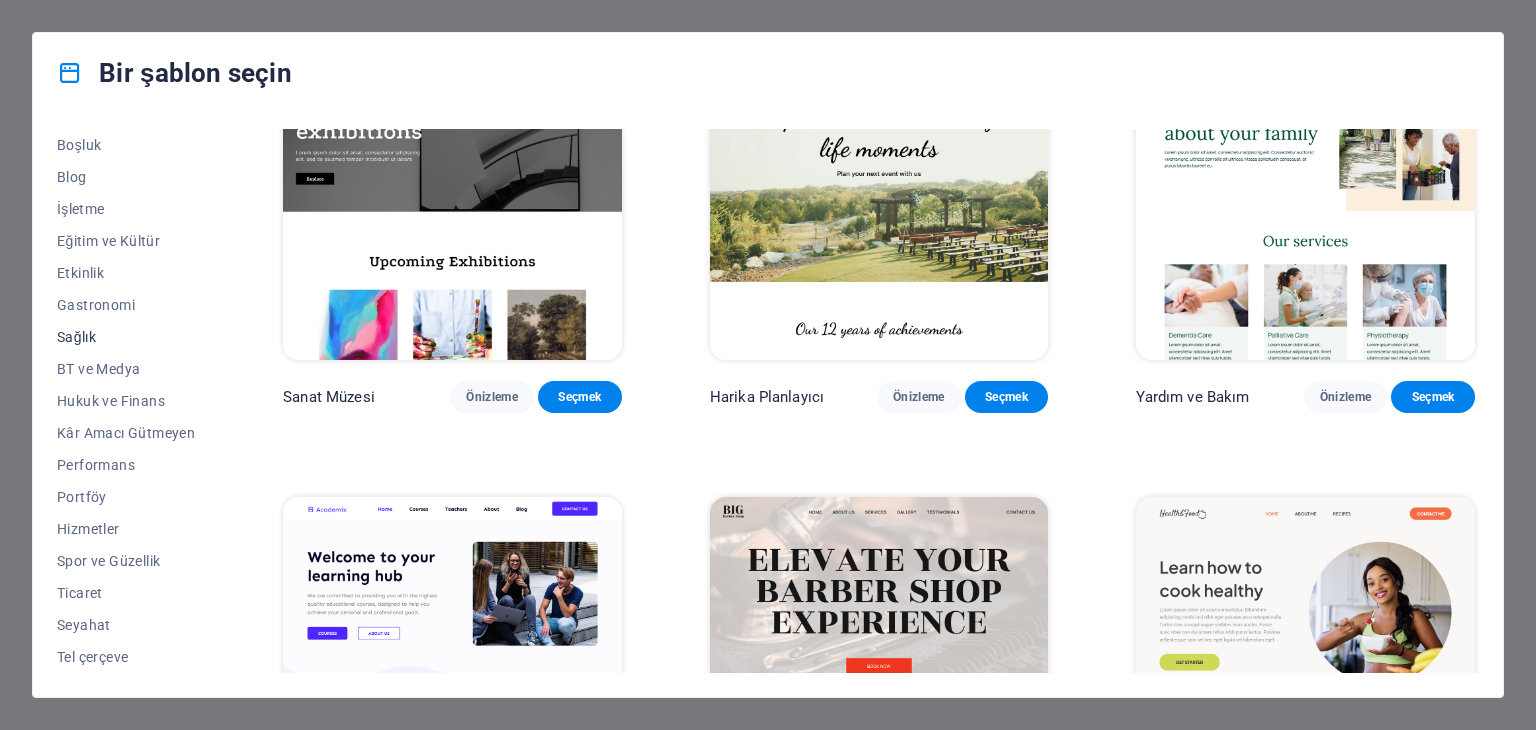 click on "Sağlık" at bounding box center (76, 337) 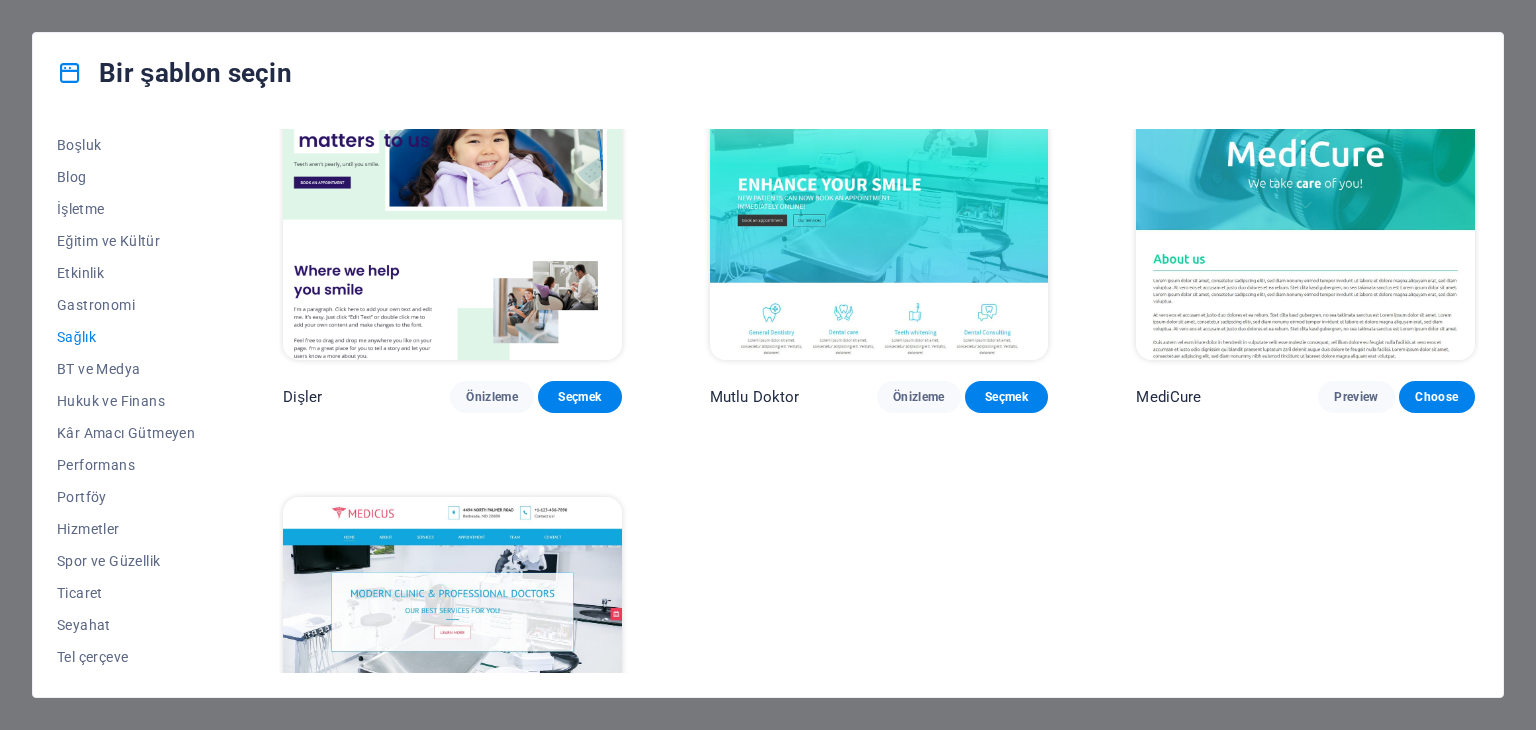 scroll, scrollTop: 87, scrollLeft: 0, axis: vertical 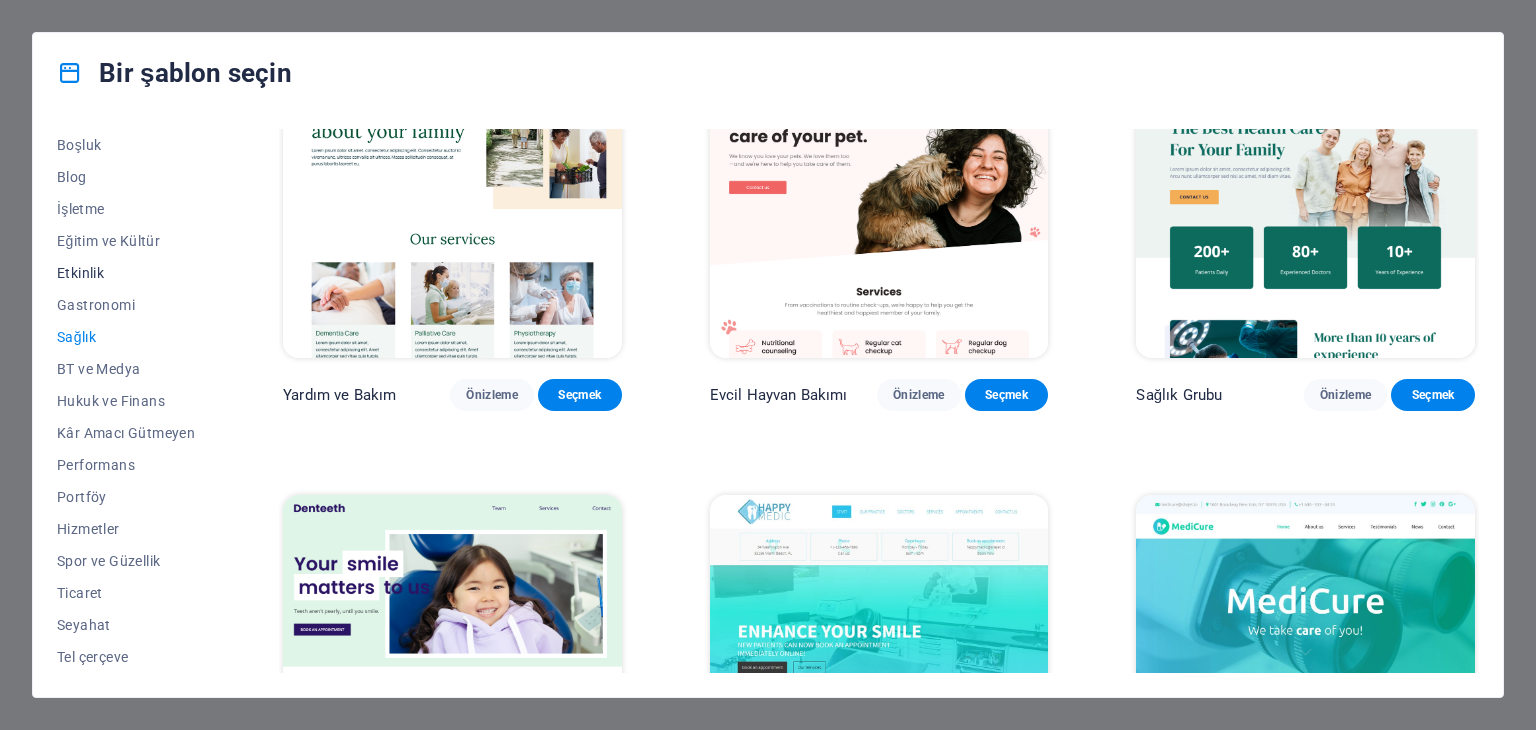 click on "Etkinlik" at bounding box center [80, 273] 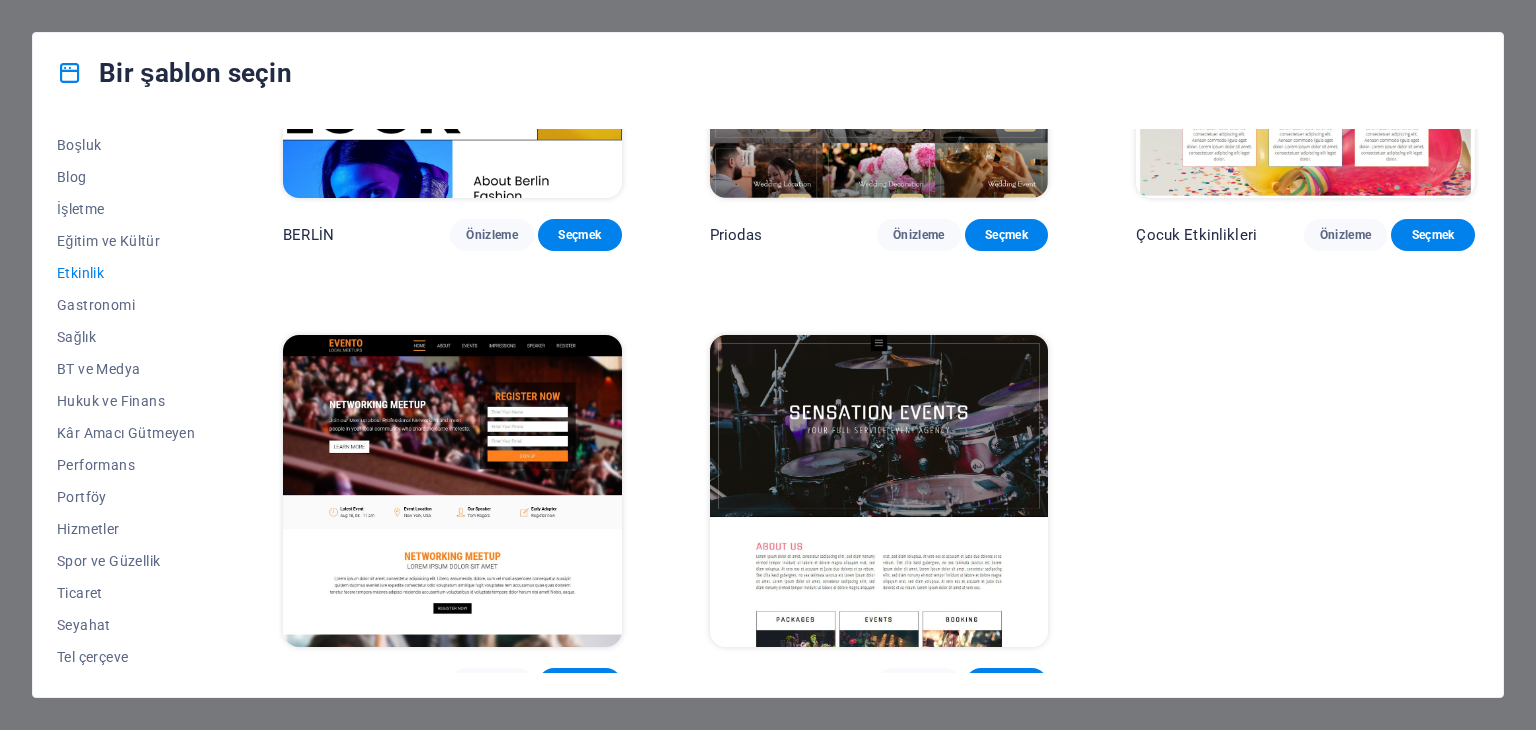scroll, scrollTop: 716, scrollLeft: 0, axis: vertical 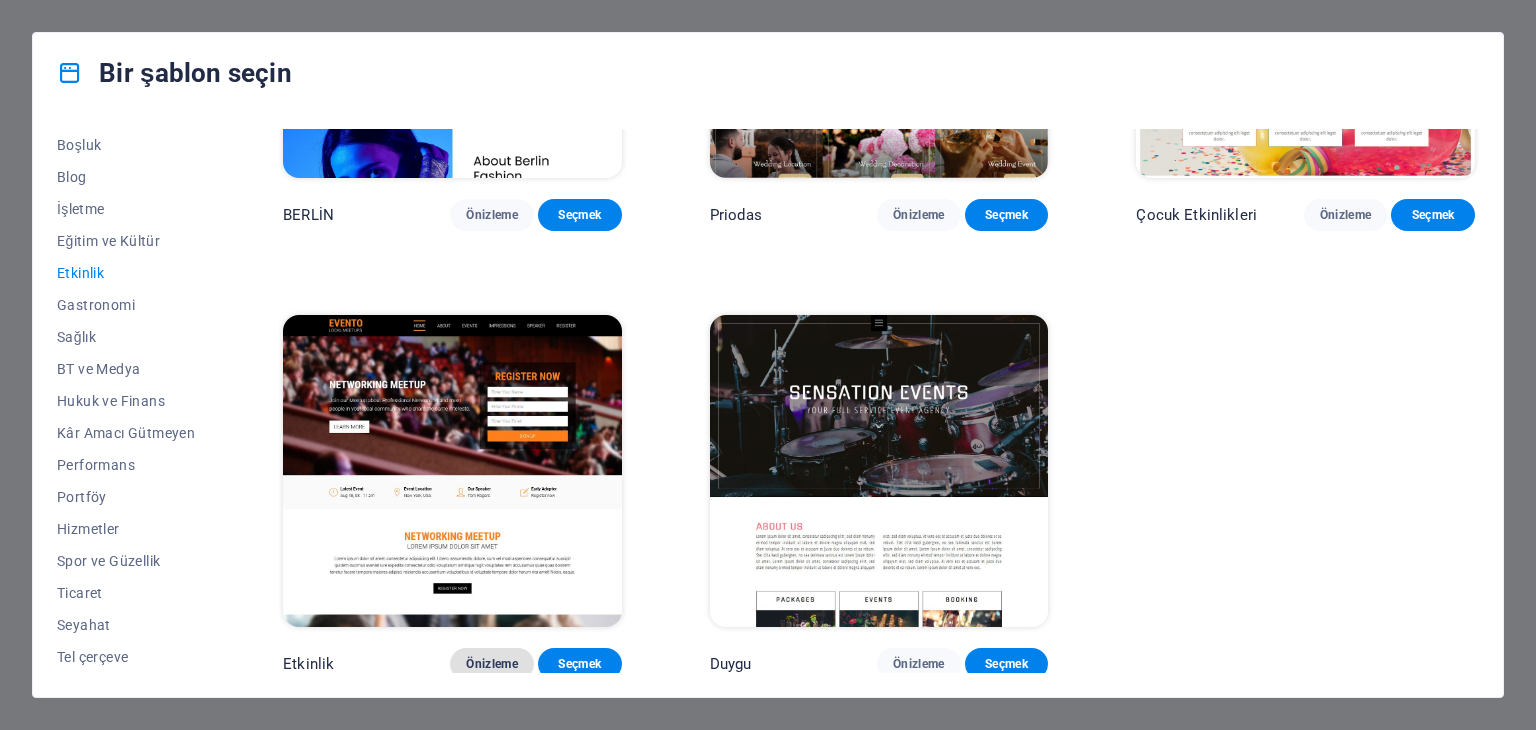 click on "Önizleme" at bounding box center [492, 664] 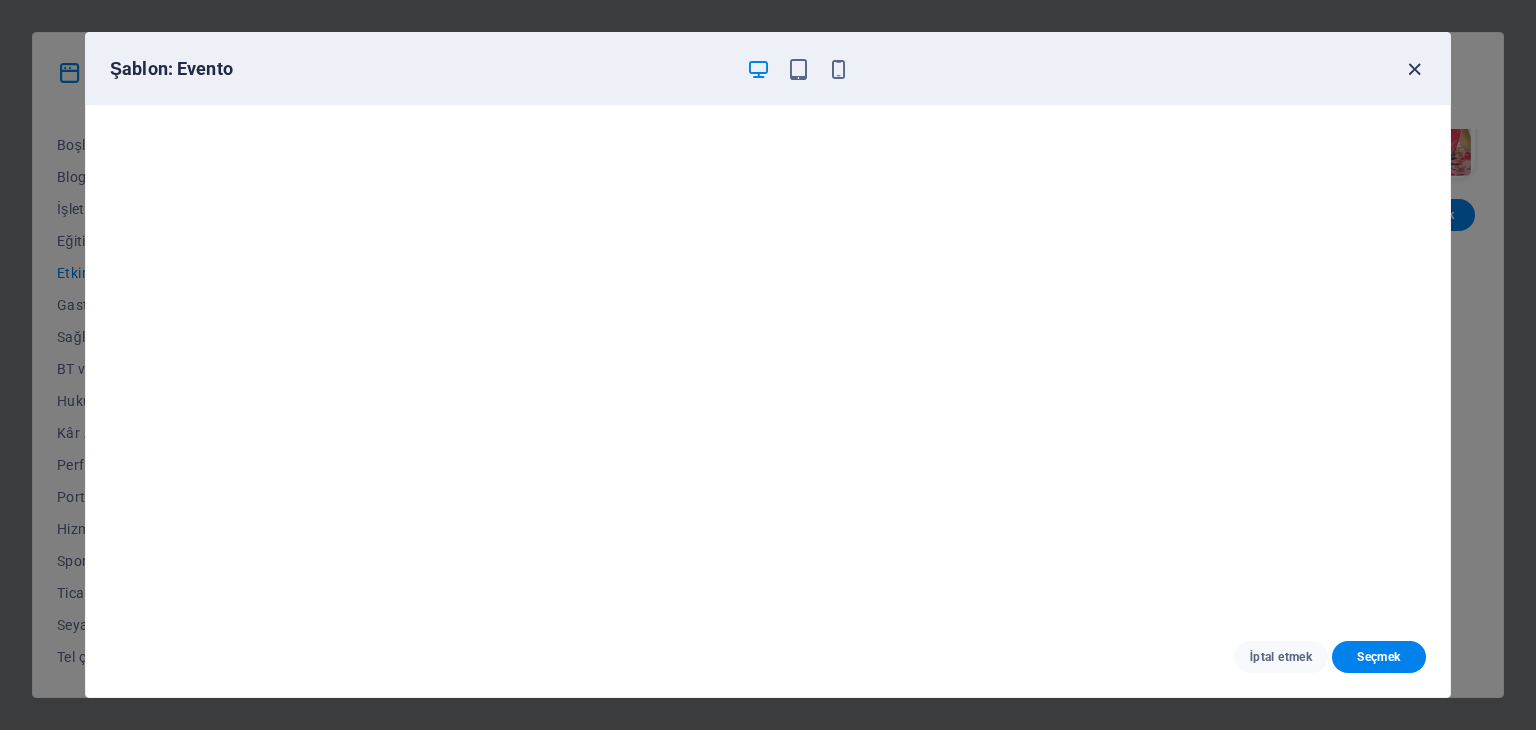 click at bounding box center (1414, 69) 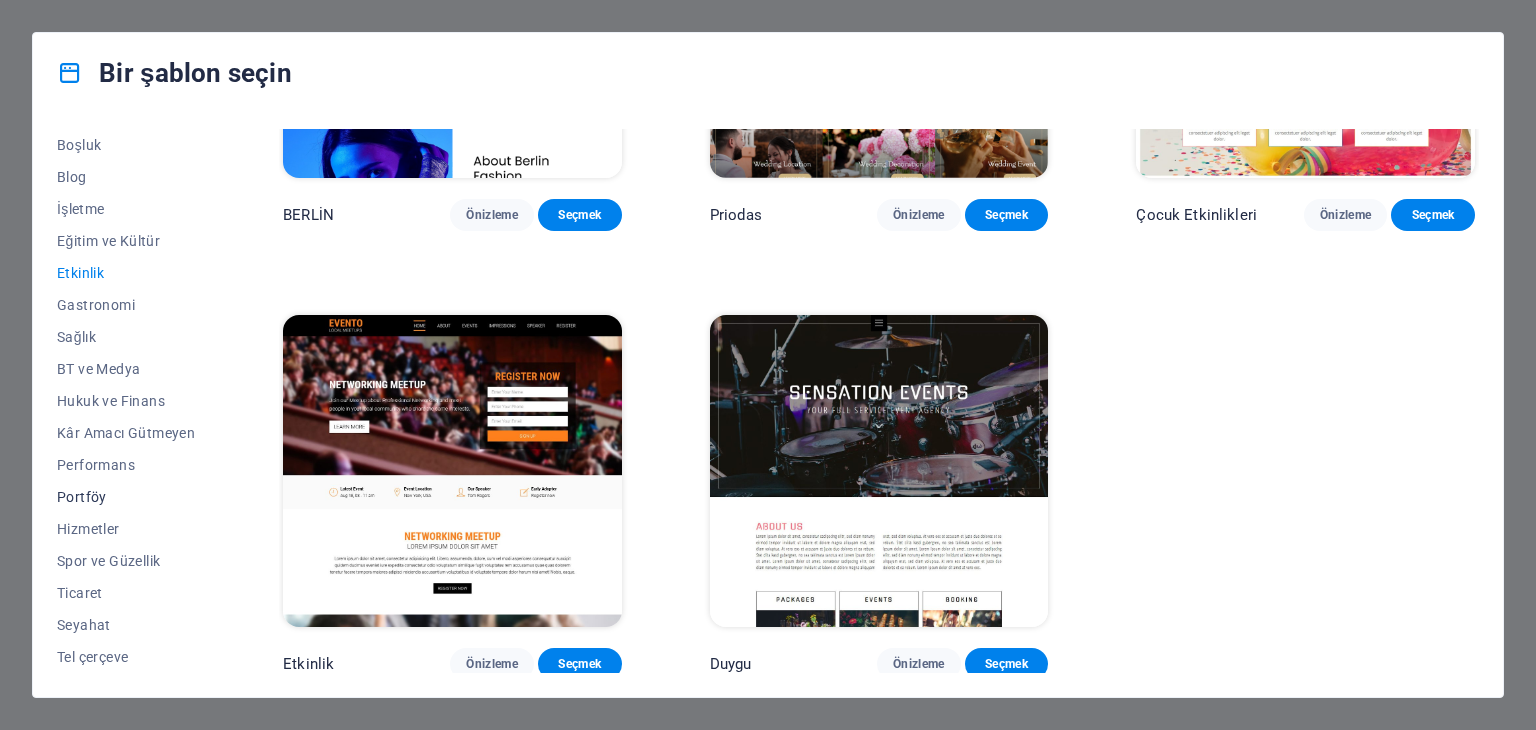 click on "Portföy" at bounding box center [126, 497] 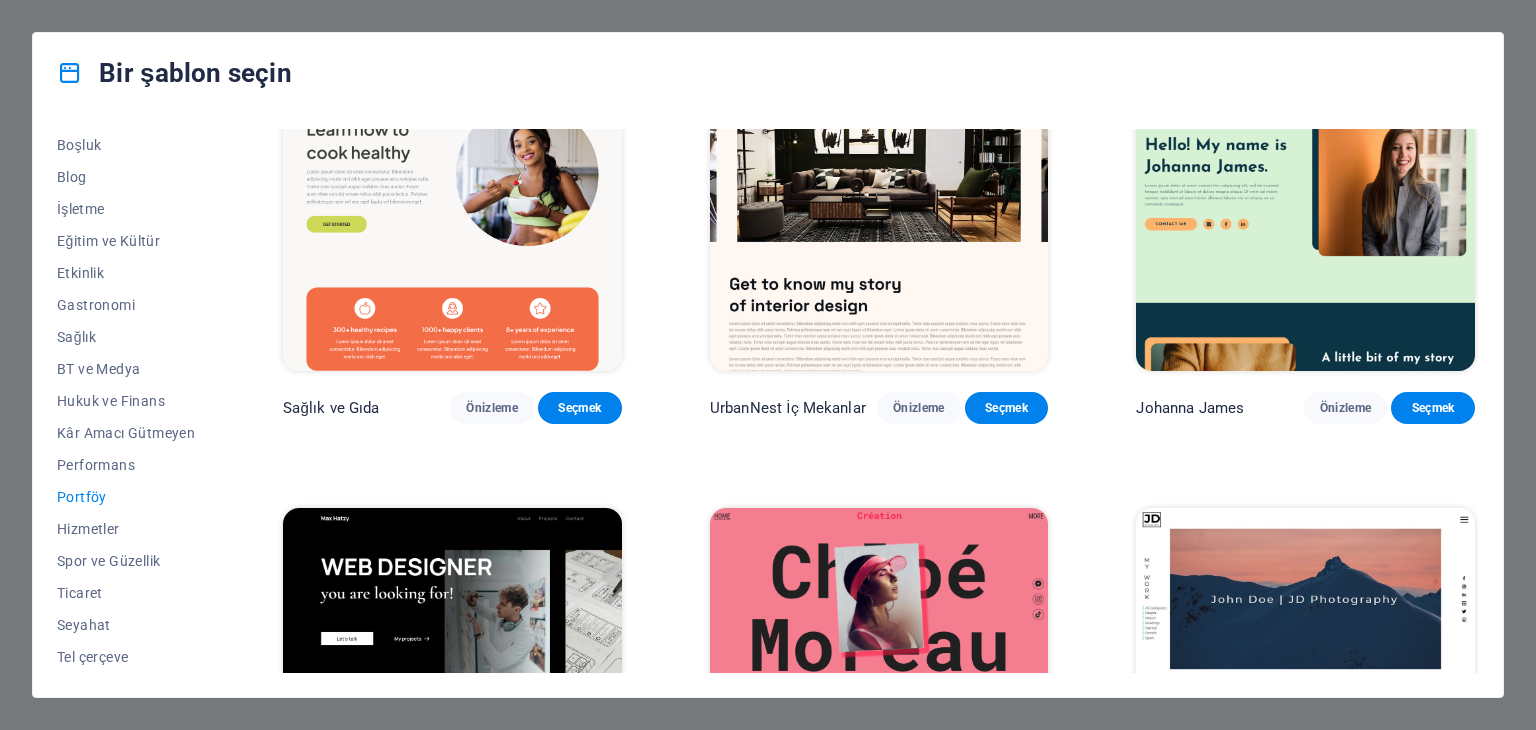 scroll, scrollTop: 0, scrollLeft: 0, axis: both 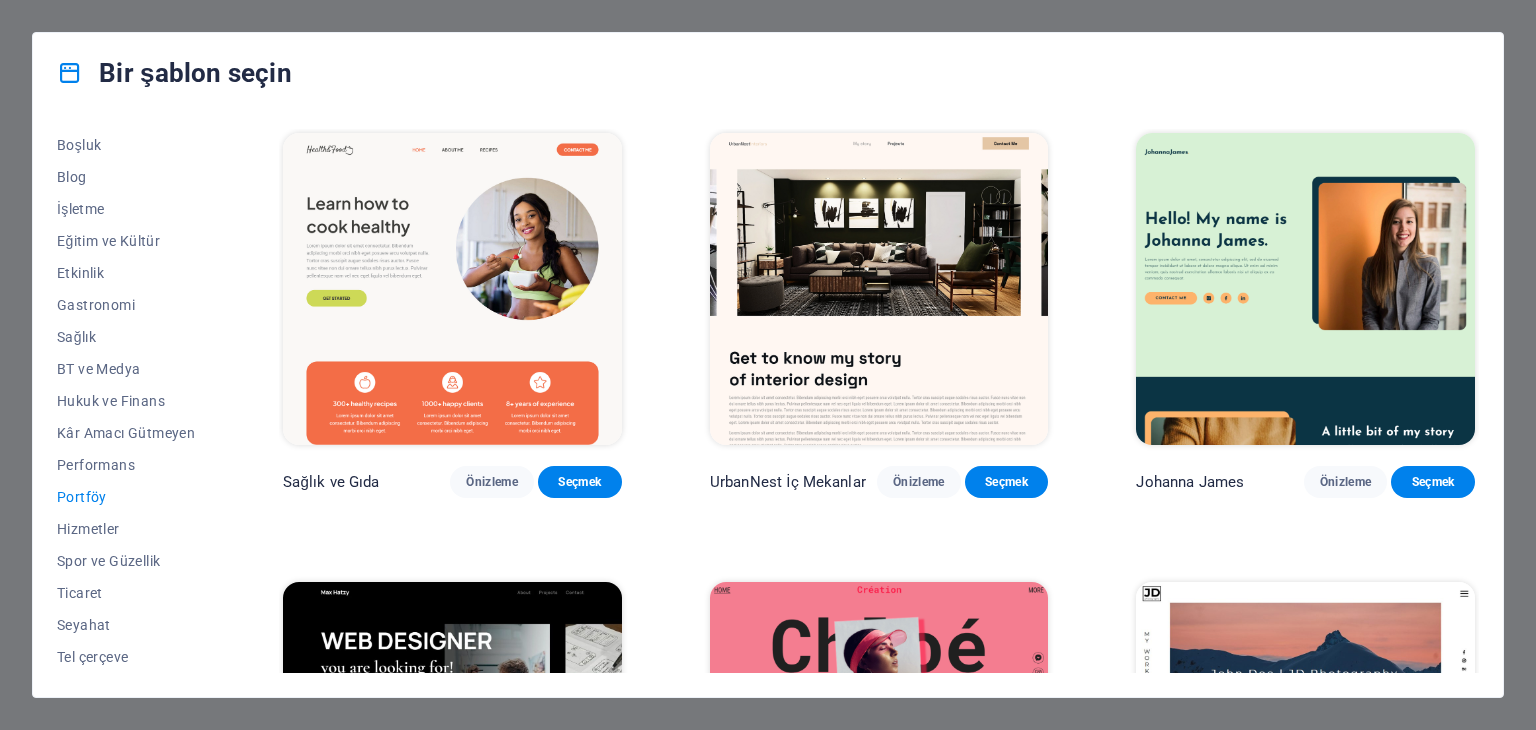drag, startPoint x: 1472, startPoint y: 189, endPoint x: 1486, endPoint y: 268, distance: 80.23092 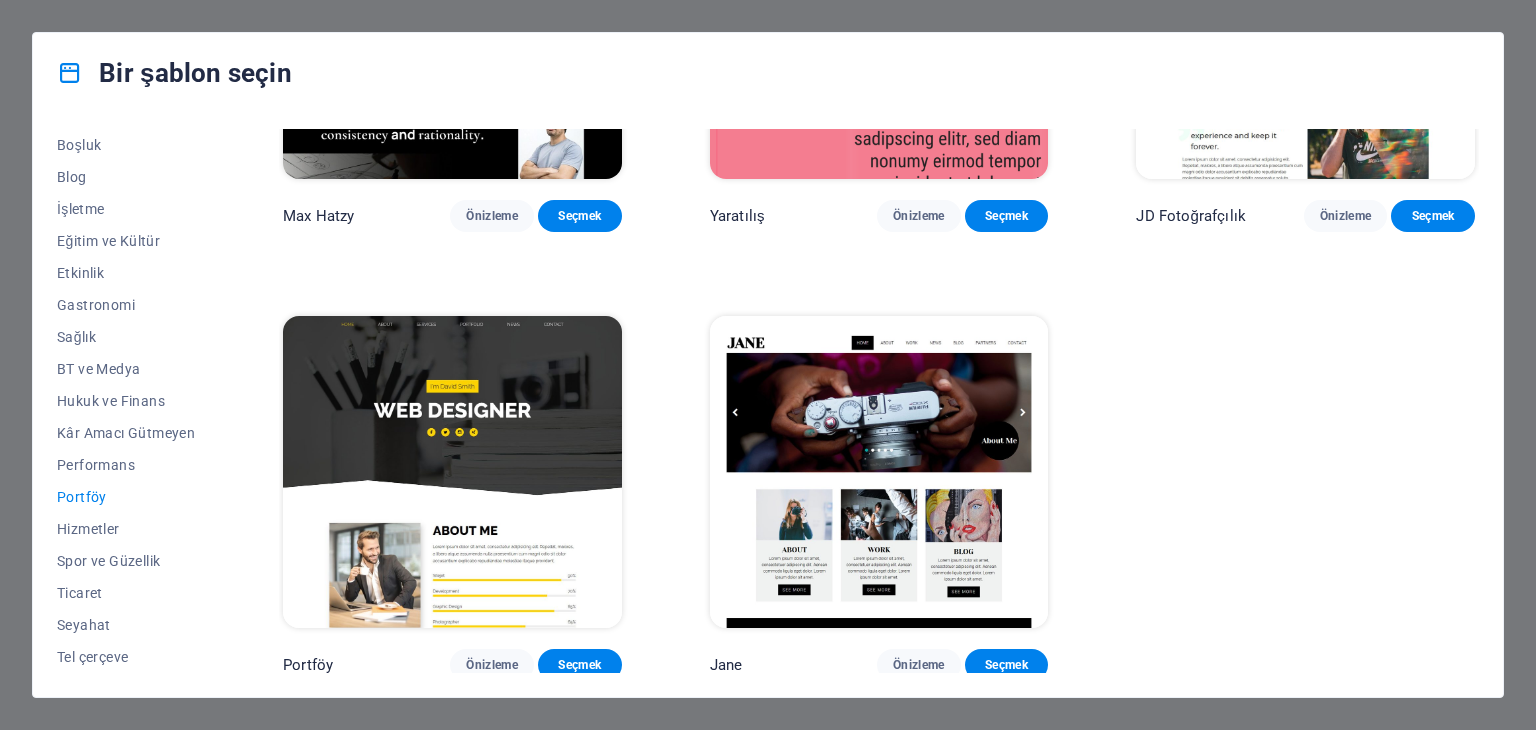 scroll, scrollTop: 716, scrollLeft: 0, axis: vertical 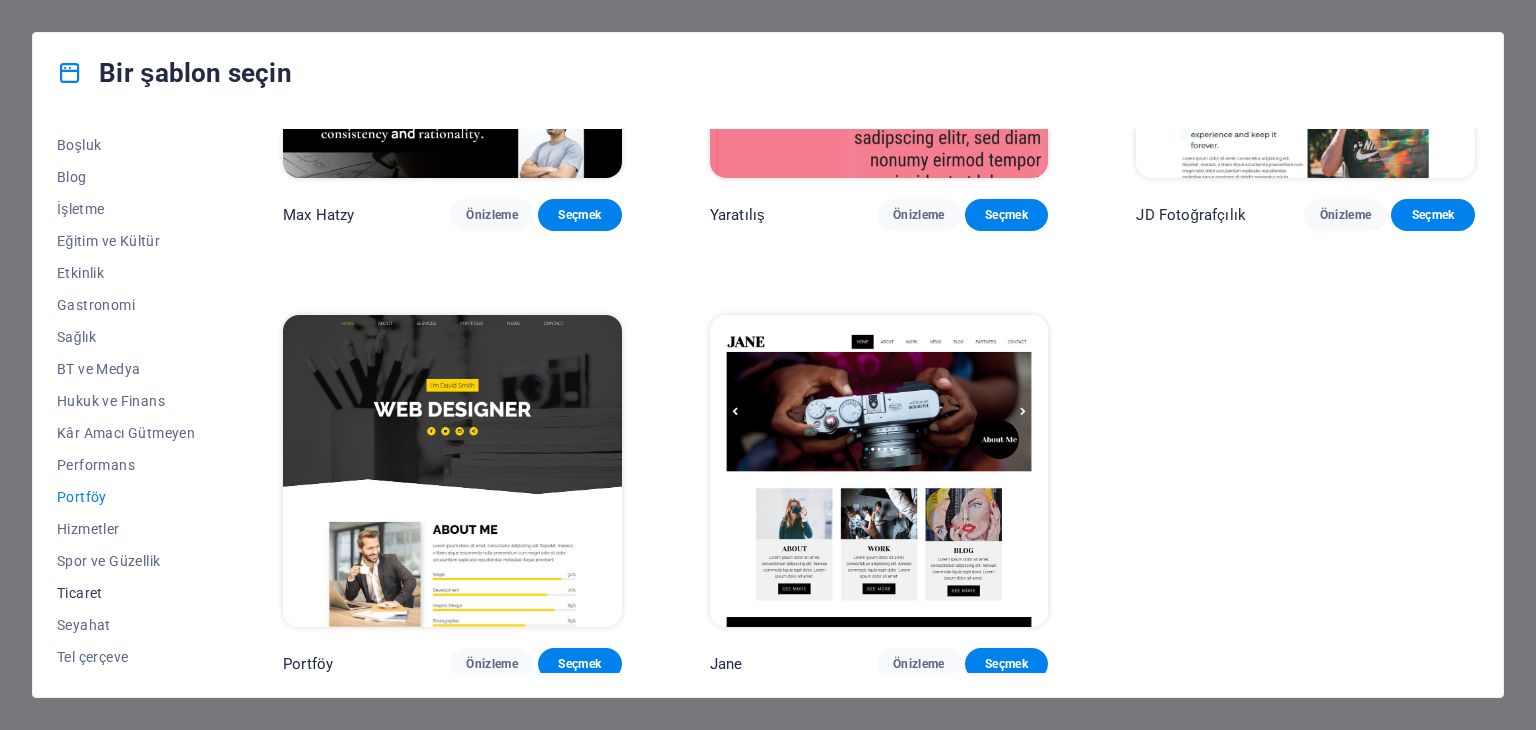 click on "Ticaret" at bounding box center (126, 593) 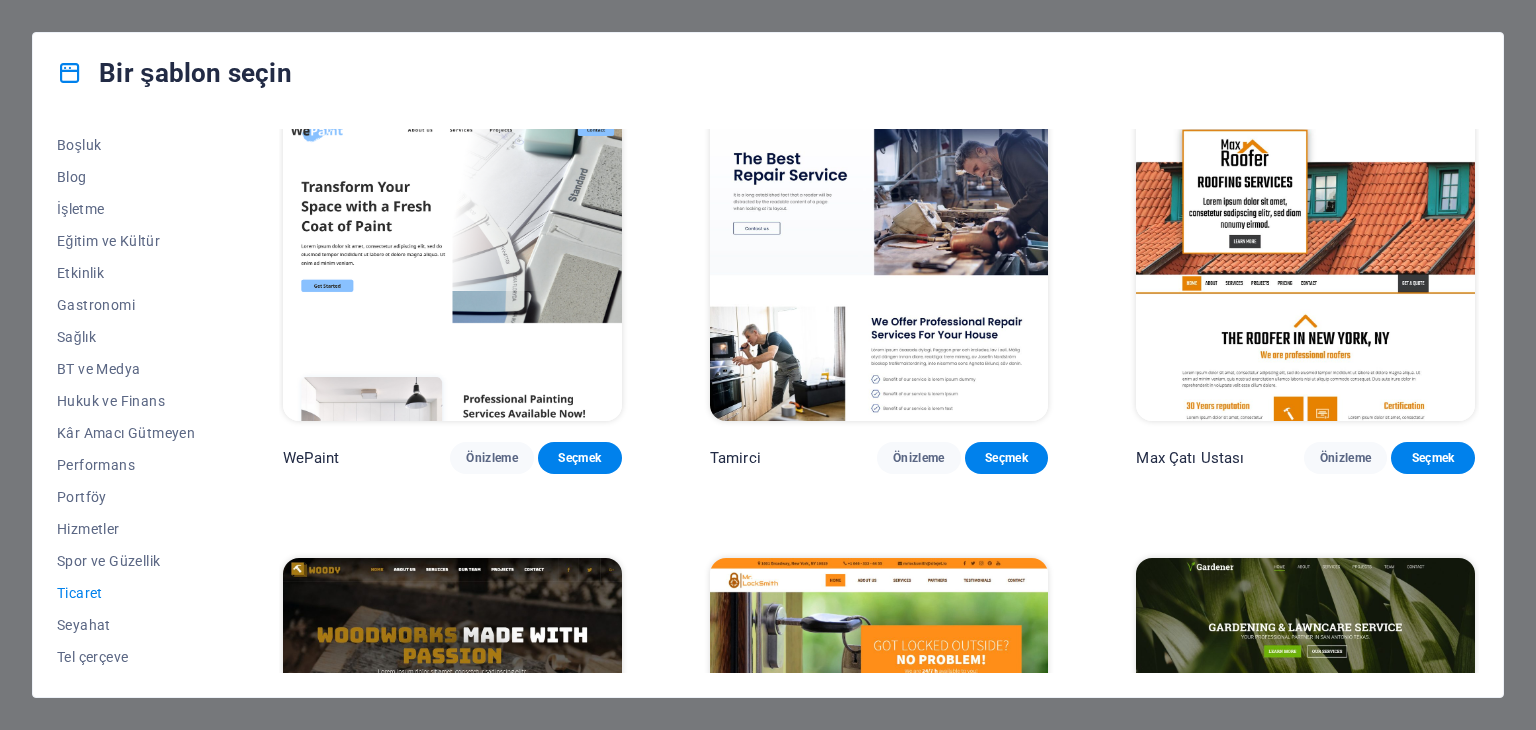 scroll, scrollTop: 0, scrollLeft: 0, axis: both 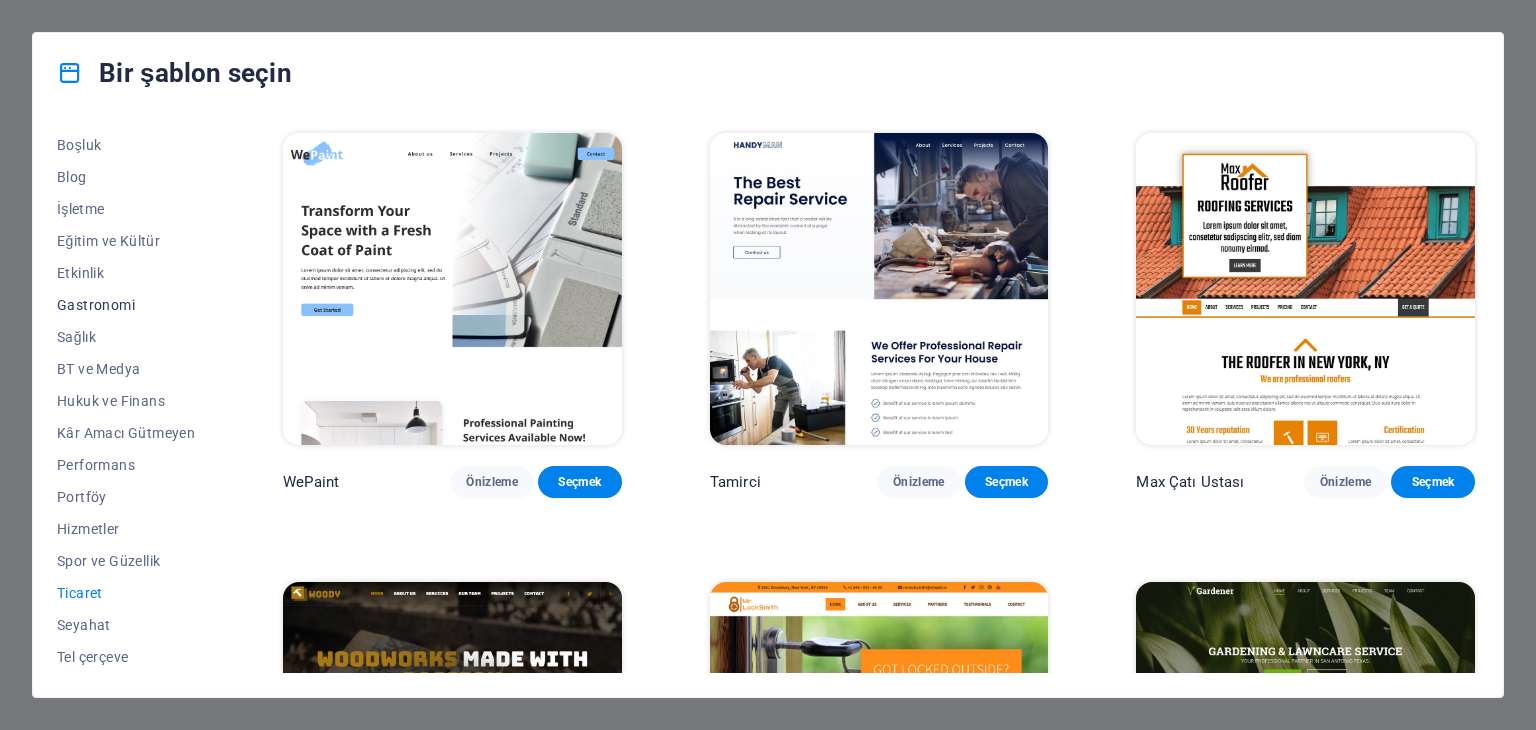 click on "Gastronomi" at bounding box center [126, 305] 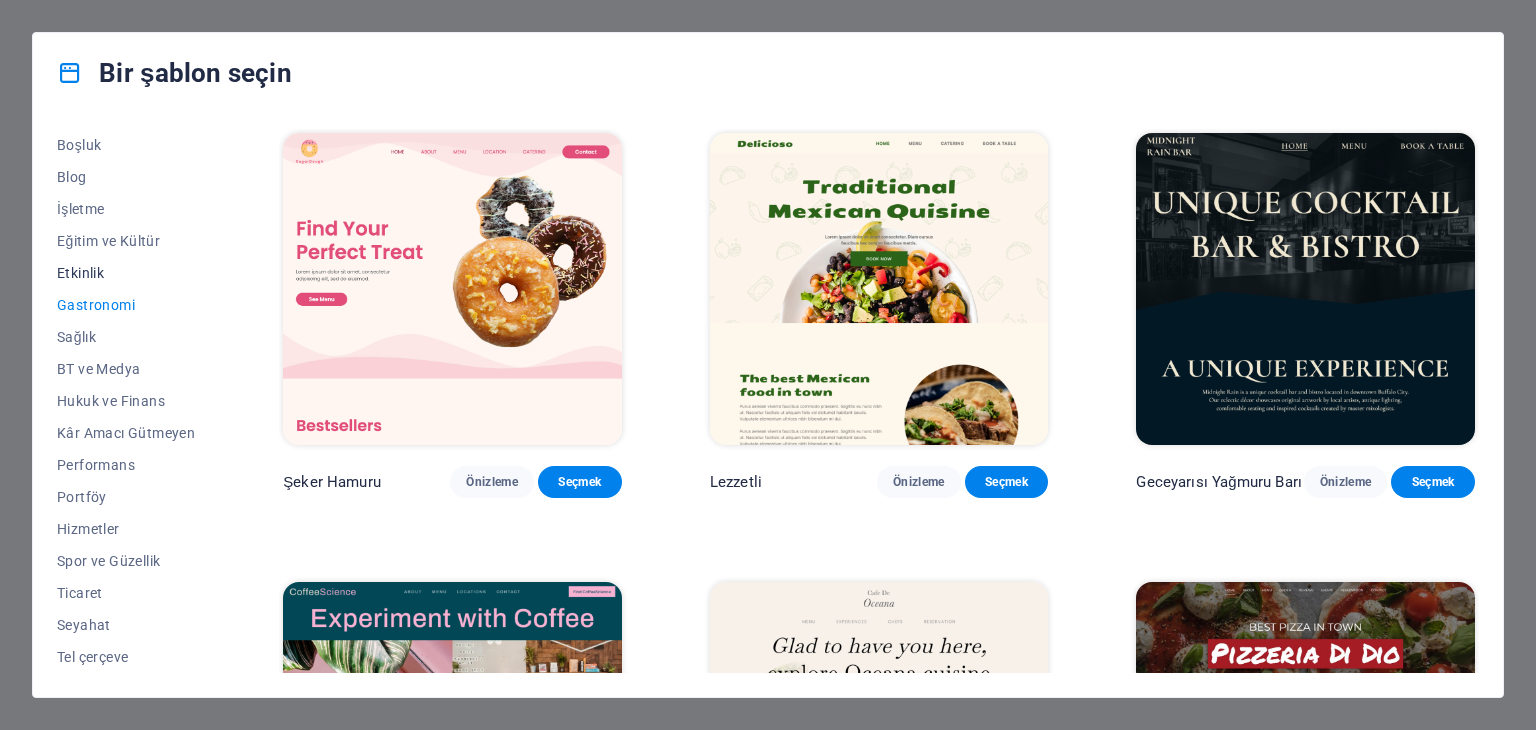 click on "Etkinlik" at bounding box center [80, 273] 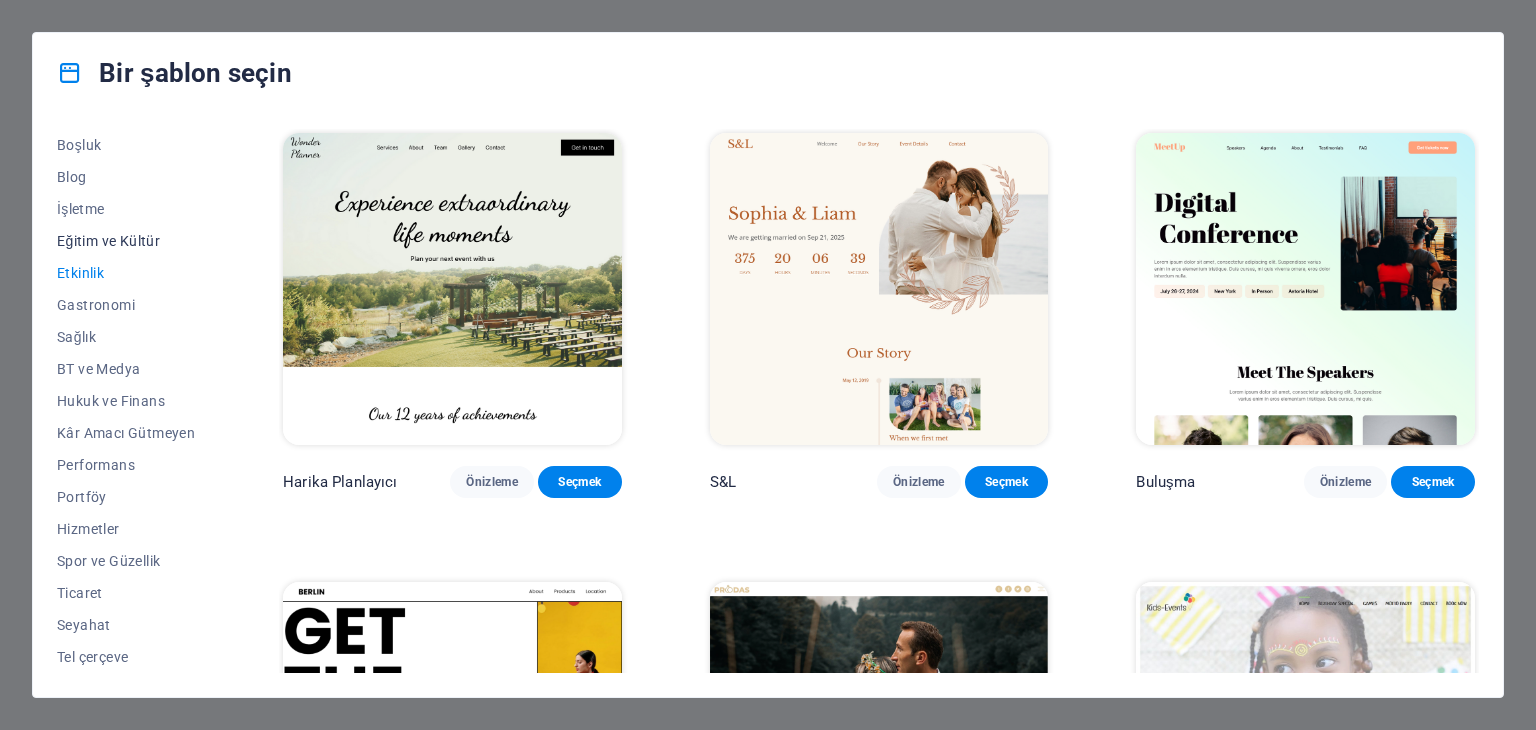 click on "Eğitim ve Kültür" at bounding box center (108, 241) 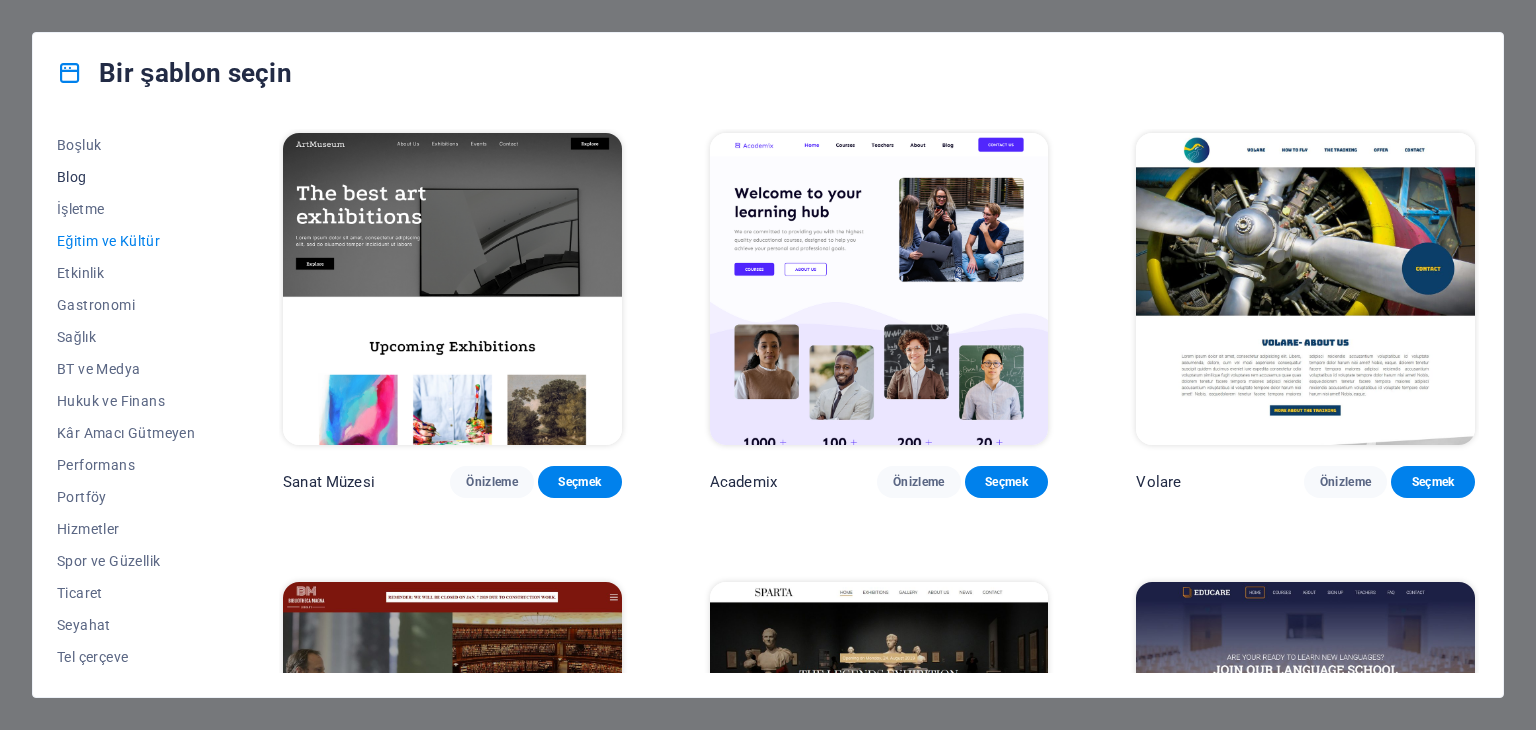 click on "Blog" at bounding box center (126, 177) 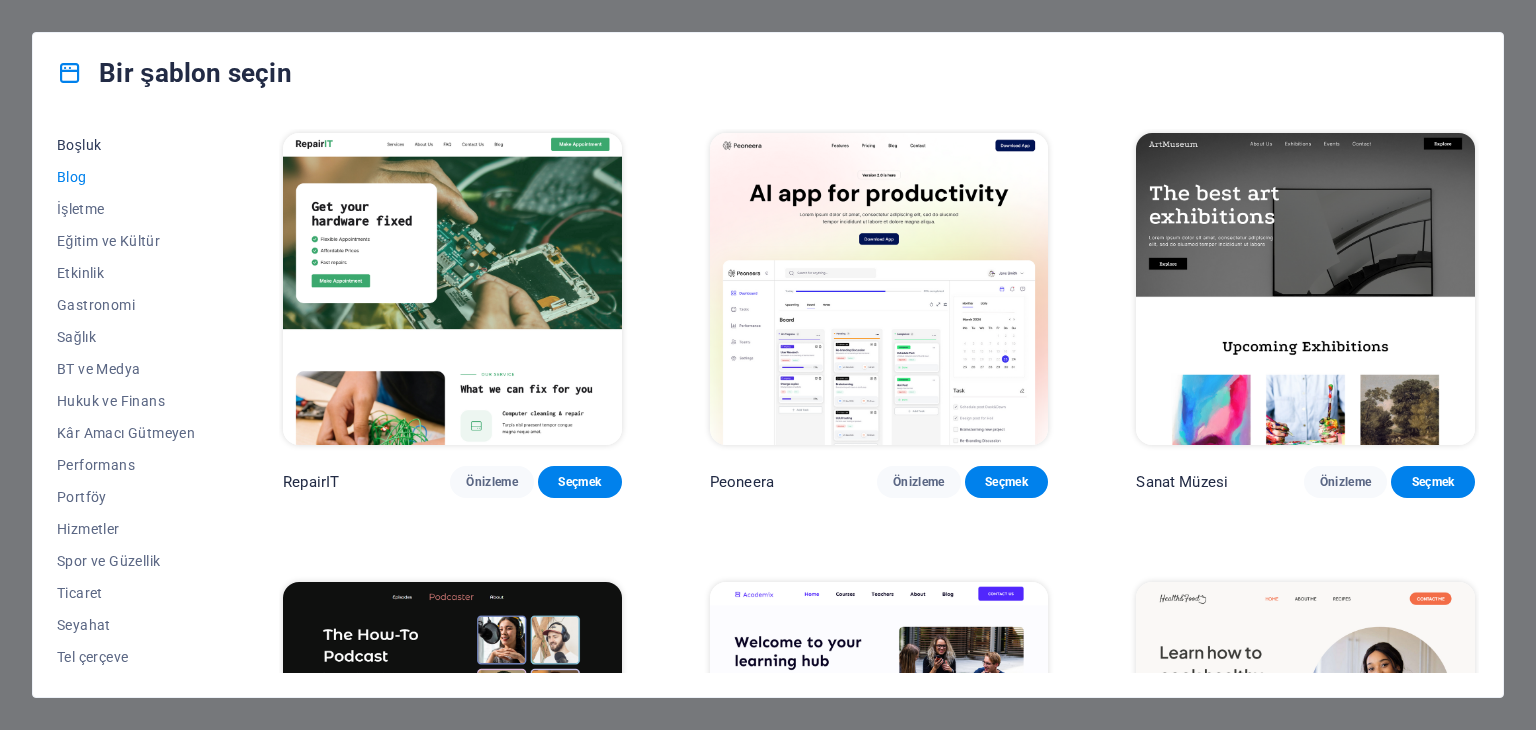 click on "Boşluk" at bounding box center (126, 145) 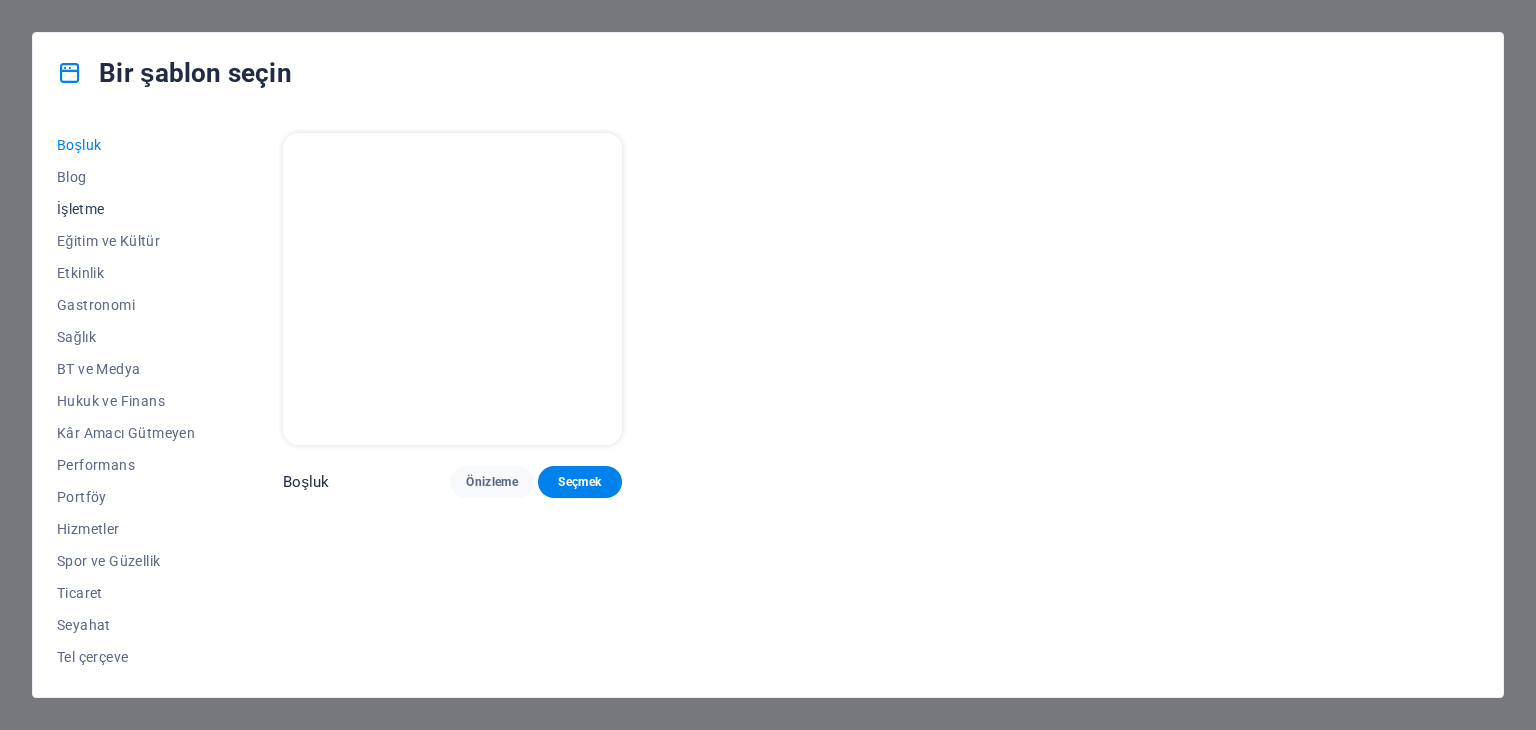 click on "İşletme" at bounding box center [126, 209] 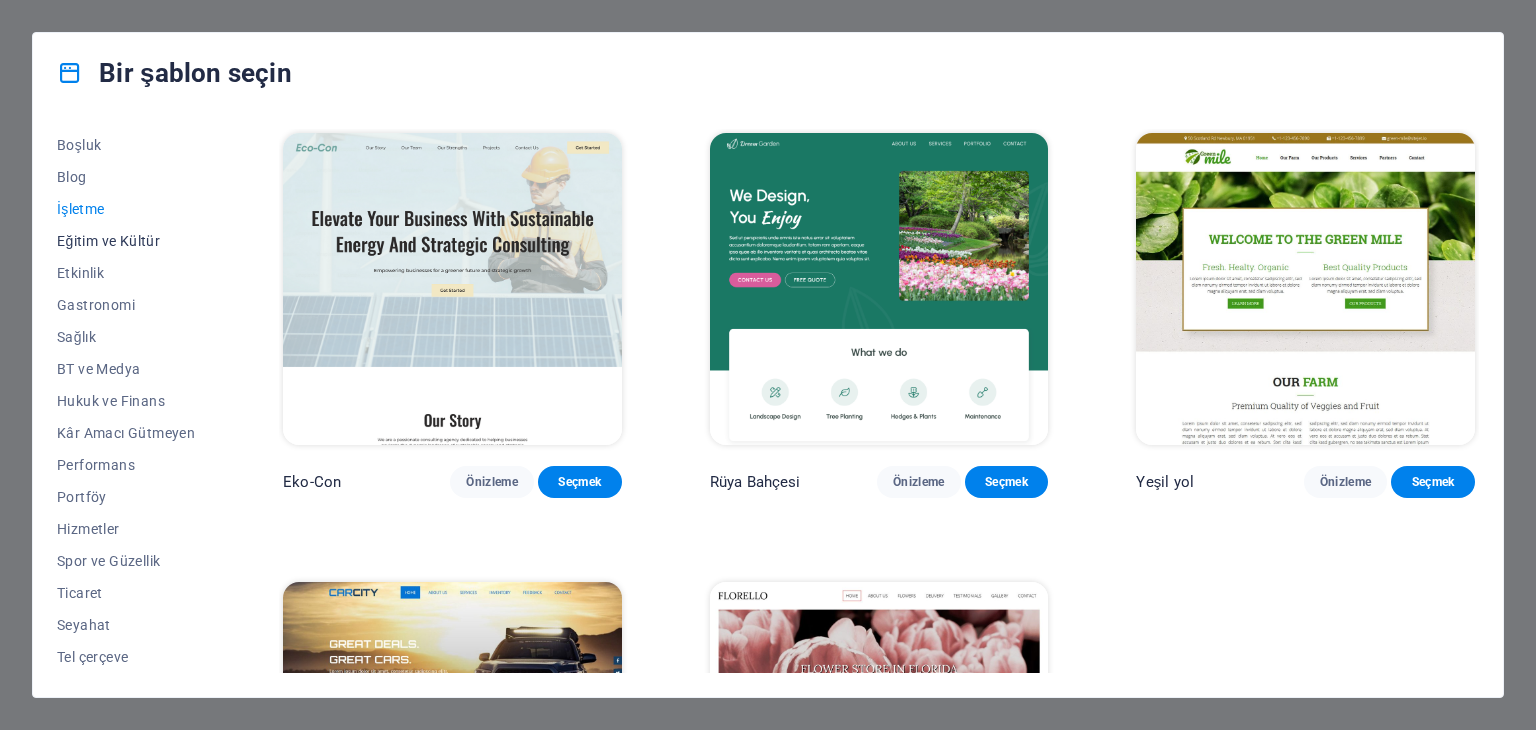 click on "Eğitim ve Kültür" at bounding box center (126, 241) 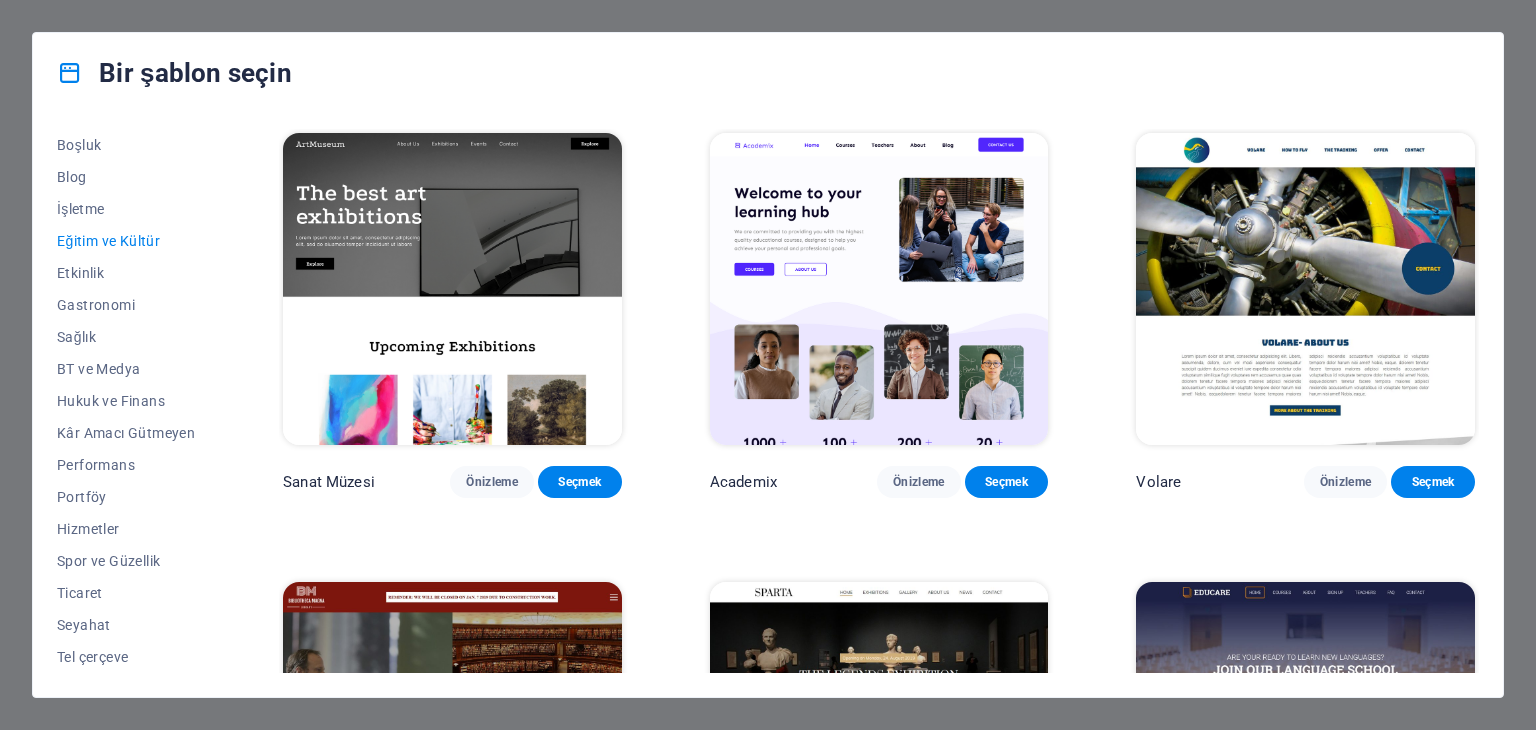 click on "Eğitim ve Kültür" at bounding box center (126, 241) 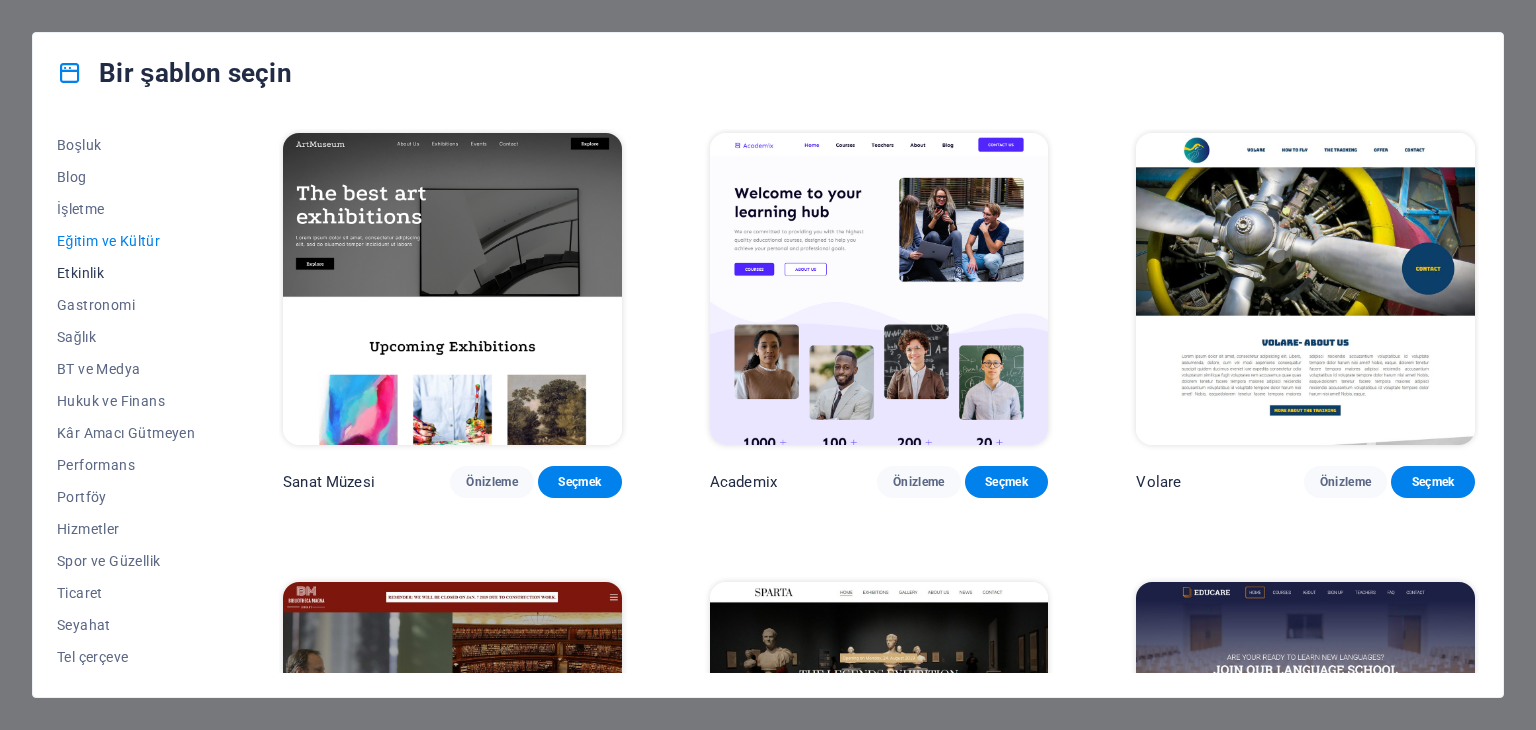 click on "Etkinlik" at bounding box center (126, 273) 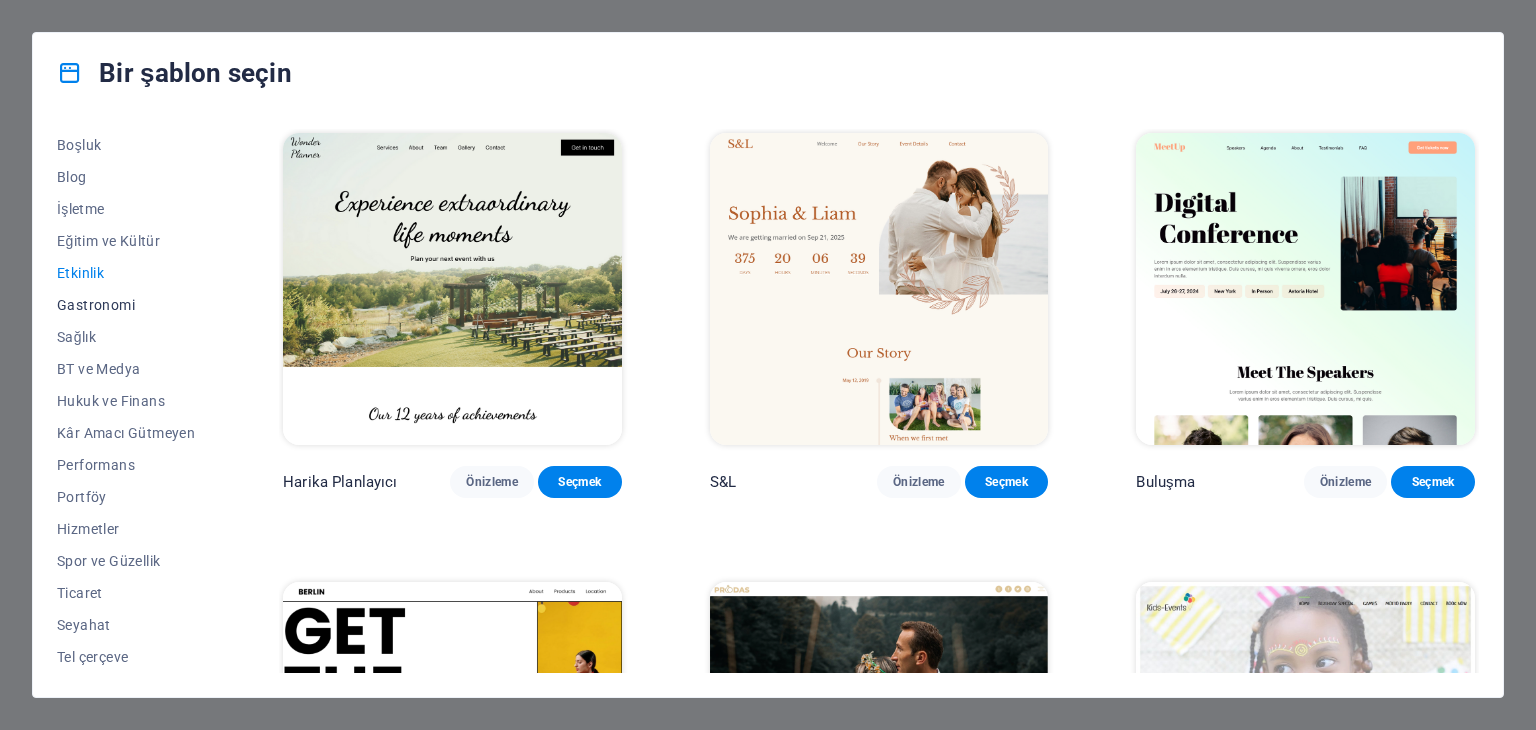 click on "Gastronomi" at bounding box center (126, 305) 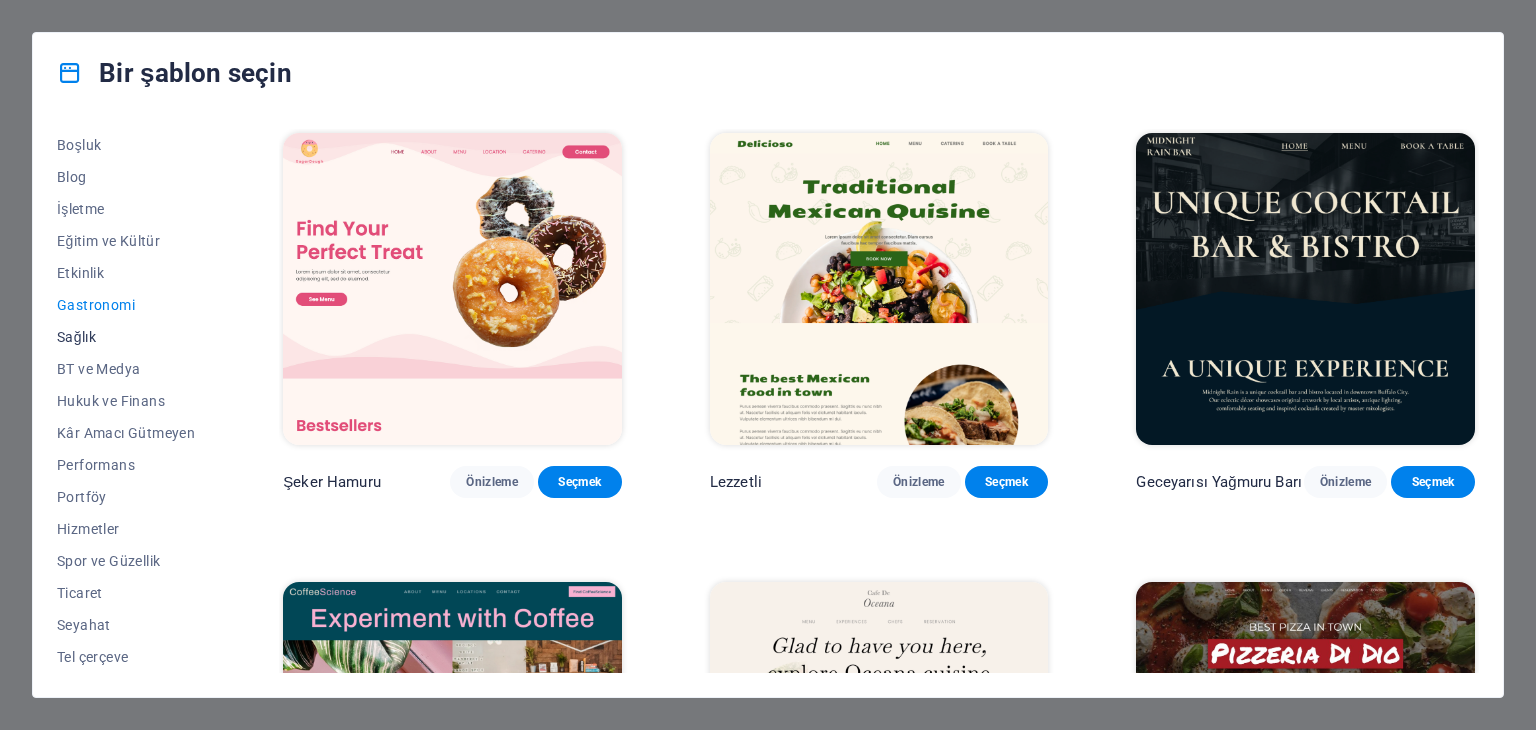 click on "Sağlık" at bounding box center (126, 337) 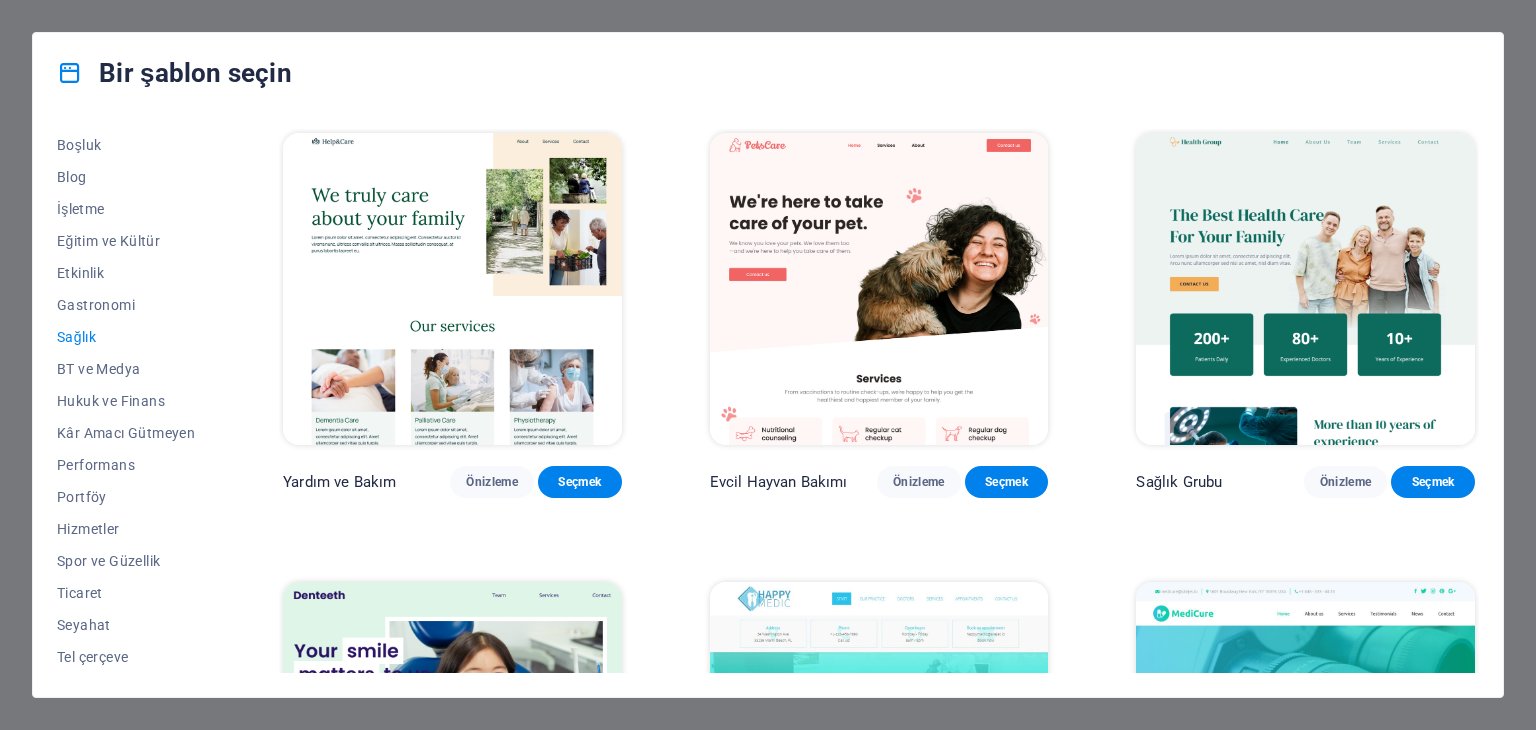 click on "Sağlık" at bounding box center (126, 337) 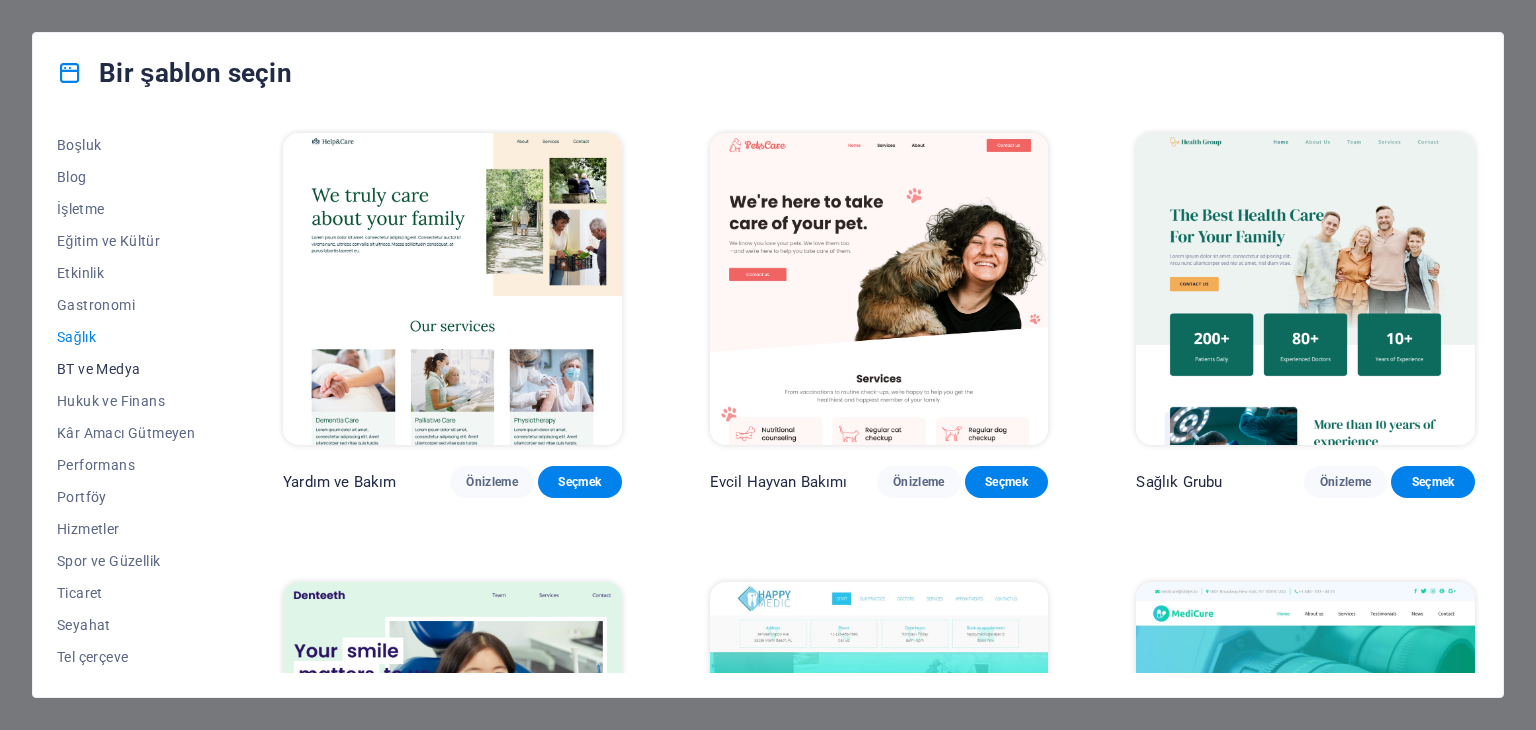 click on "BT ve Medya" at bounding box center (126, 369) 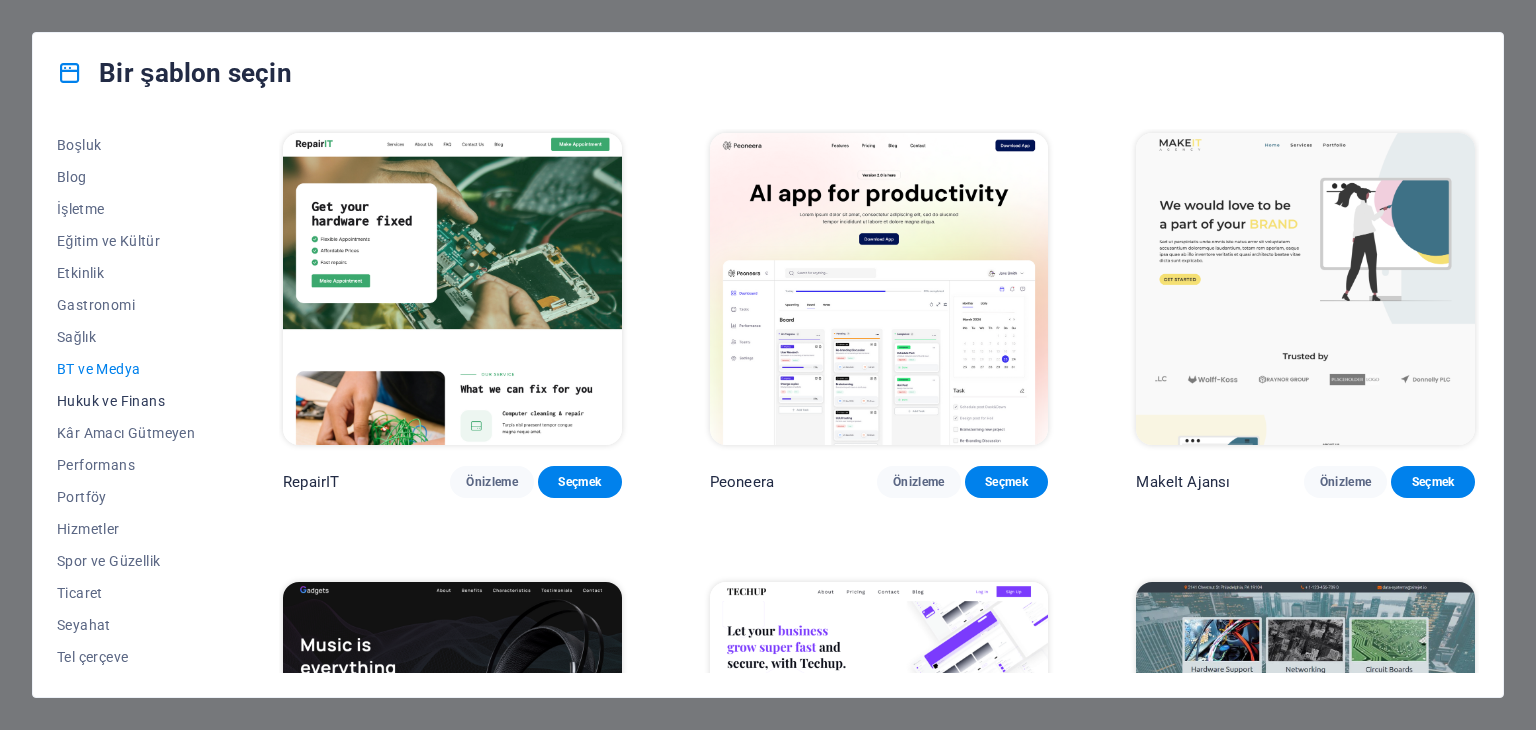 click on "Hukuk ve Finans" at bounding box center (126, 401) 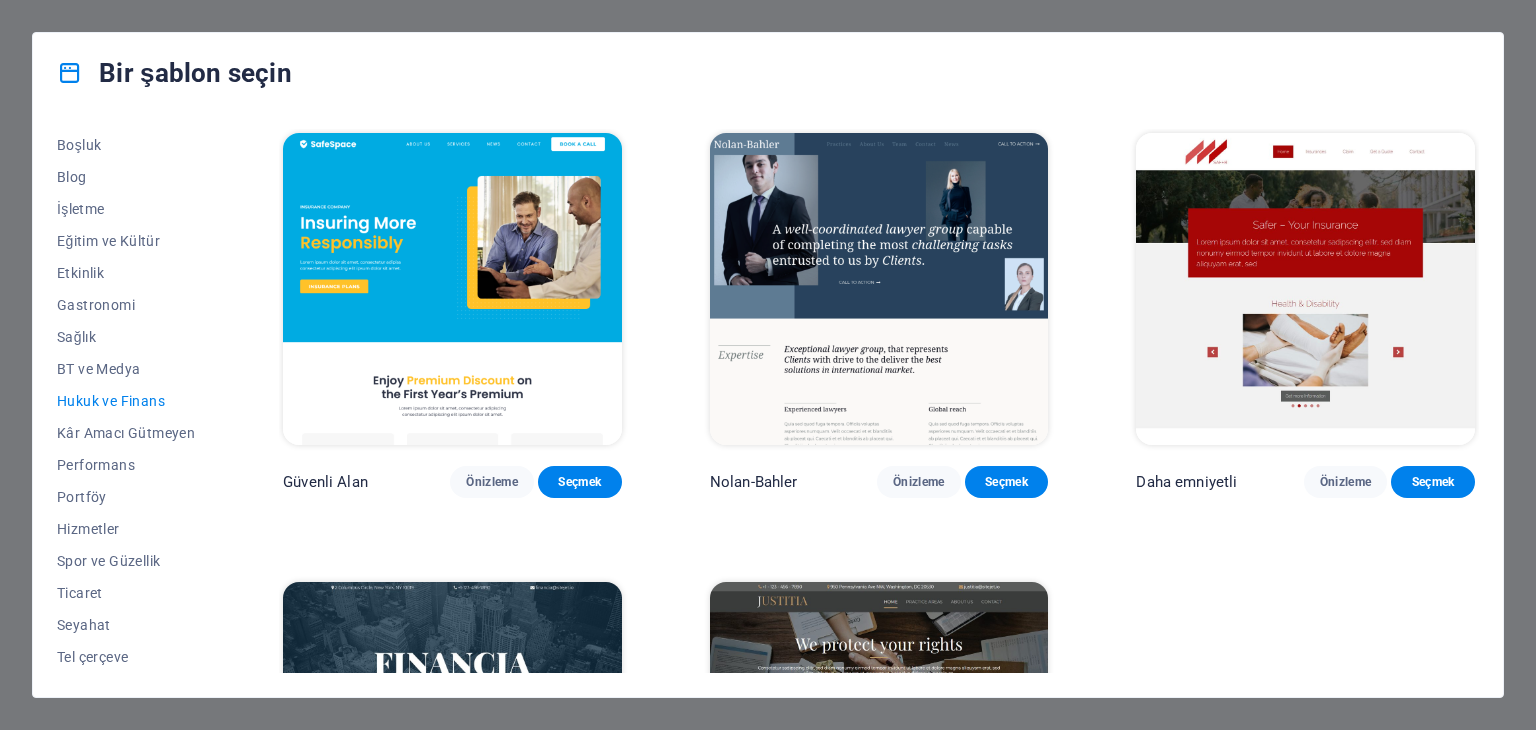 click on "Hukuk ve Finans" at bounding box center (126, 401) 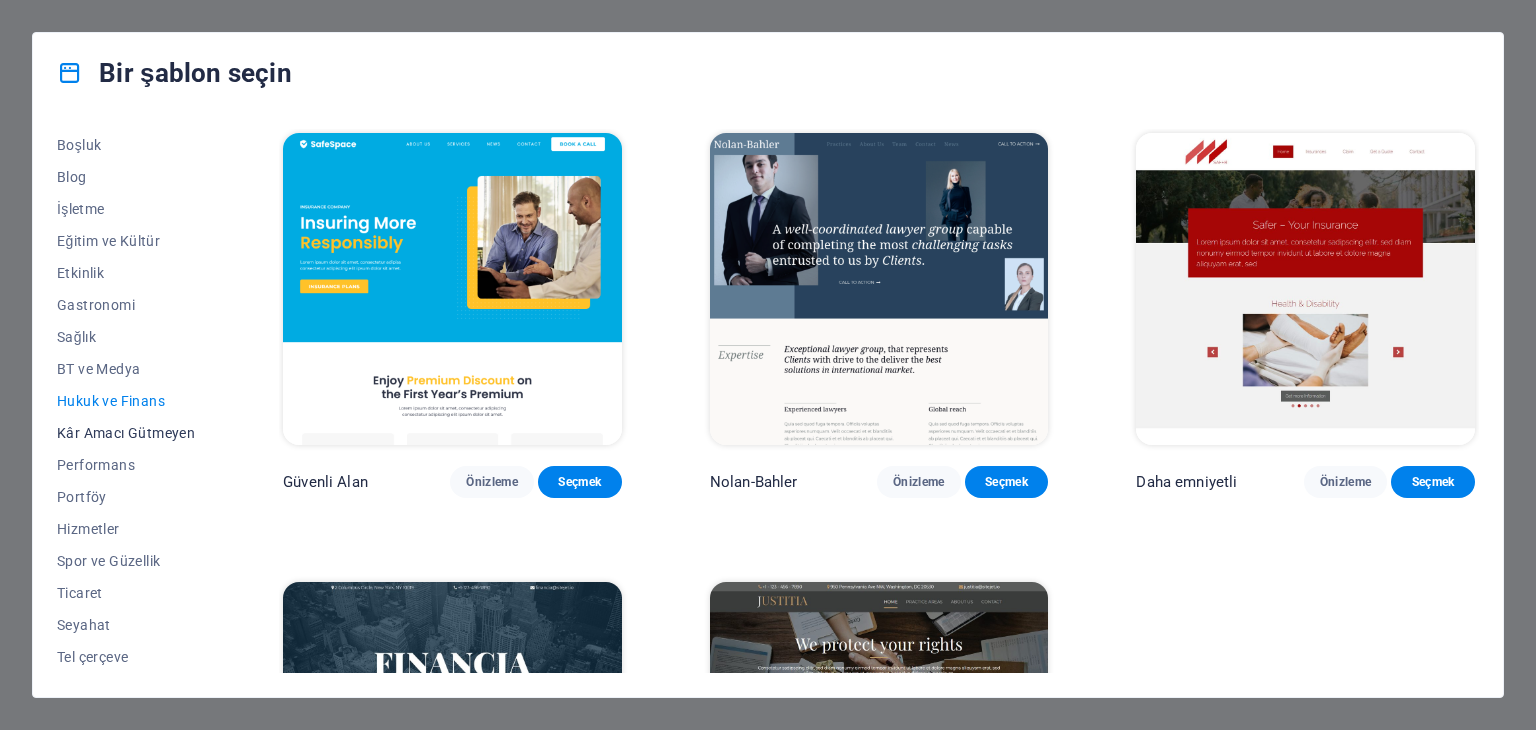 click on "Kâr Amacı Gütmeyen" at bounding box center (126, 433) 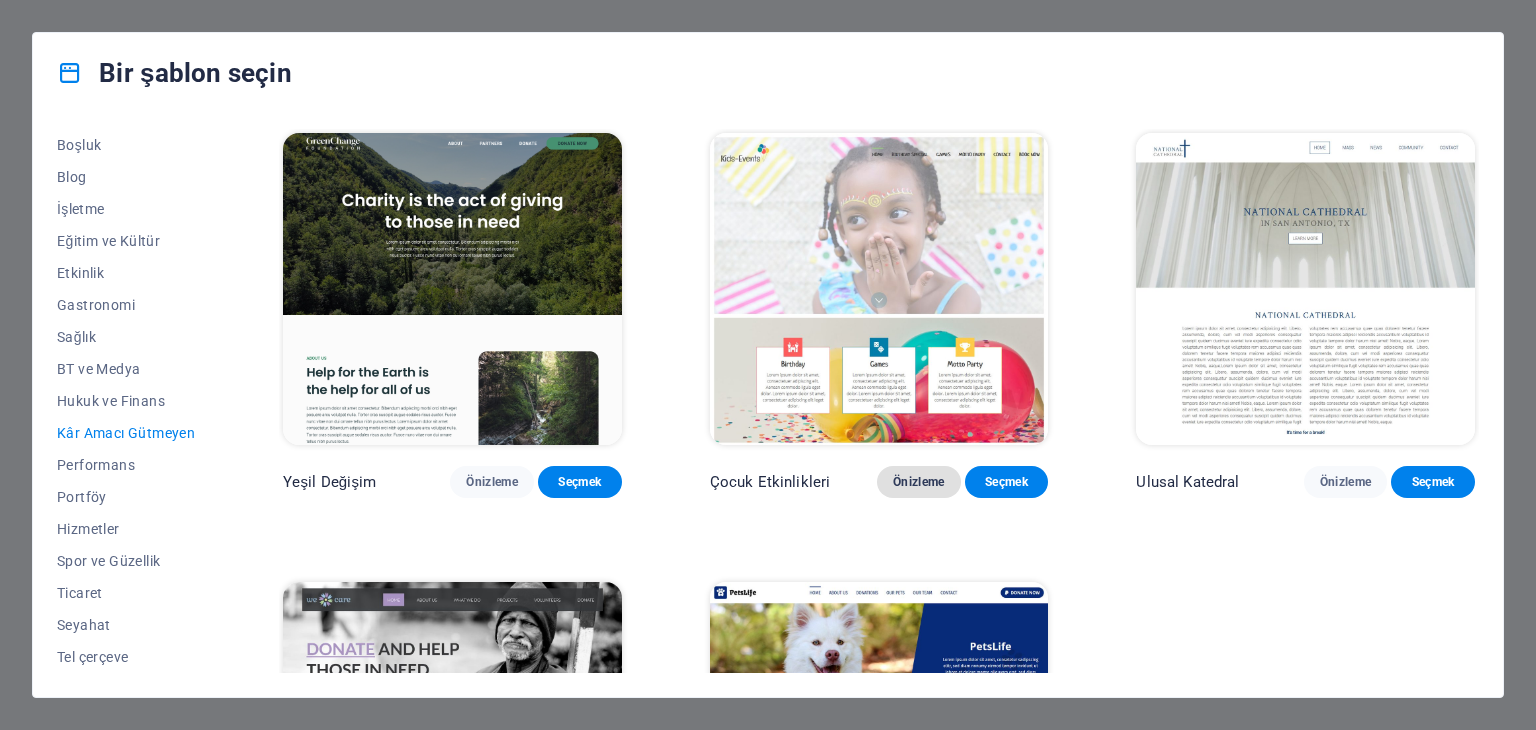 click on "Önizleme" at bounding box center (919, 482) 